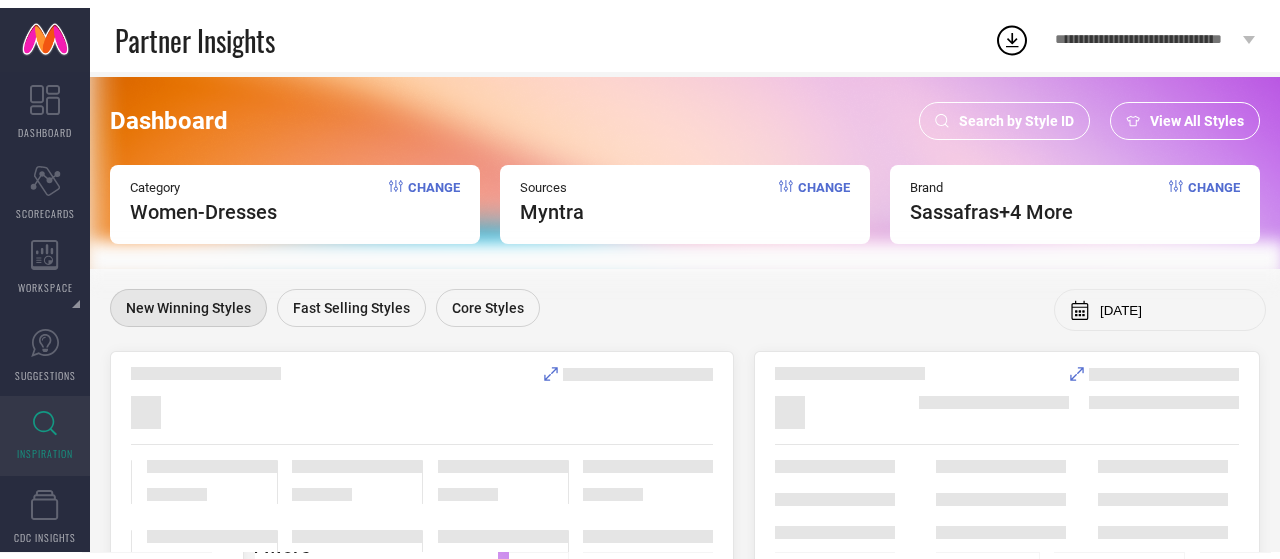 scroll, scrollTop: 0, scrollLeft: 0, axis: both 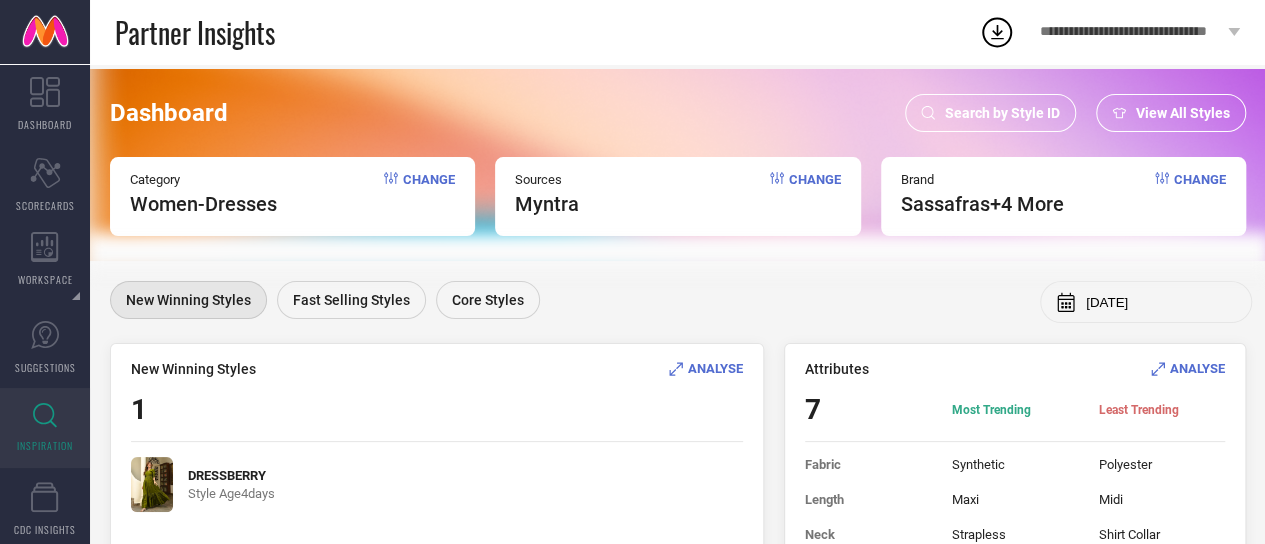 click on "Search by Style ID" at bounding box center (990, 113) 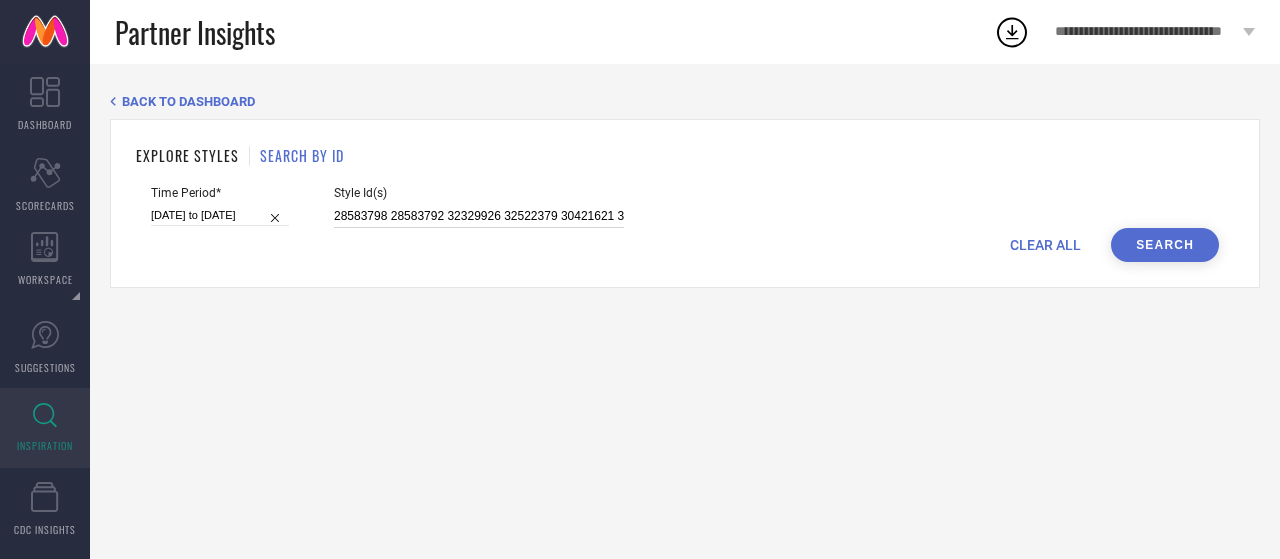 click on "28583798 28583792 32329926 32522379 30421621 31313359 31313354 31313365 30420577 32522376 30420560 30420558 30421601" at bounding box center [479, 216] 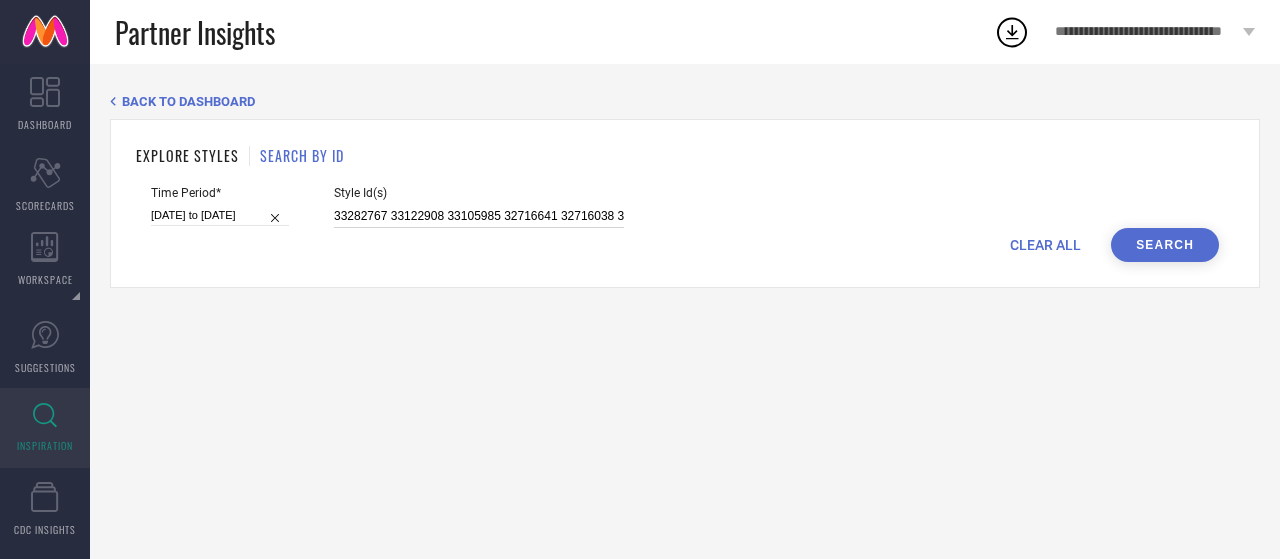 scroll, scrollTop: 0, scrollLeft: 5094, axis: horizontal 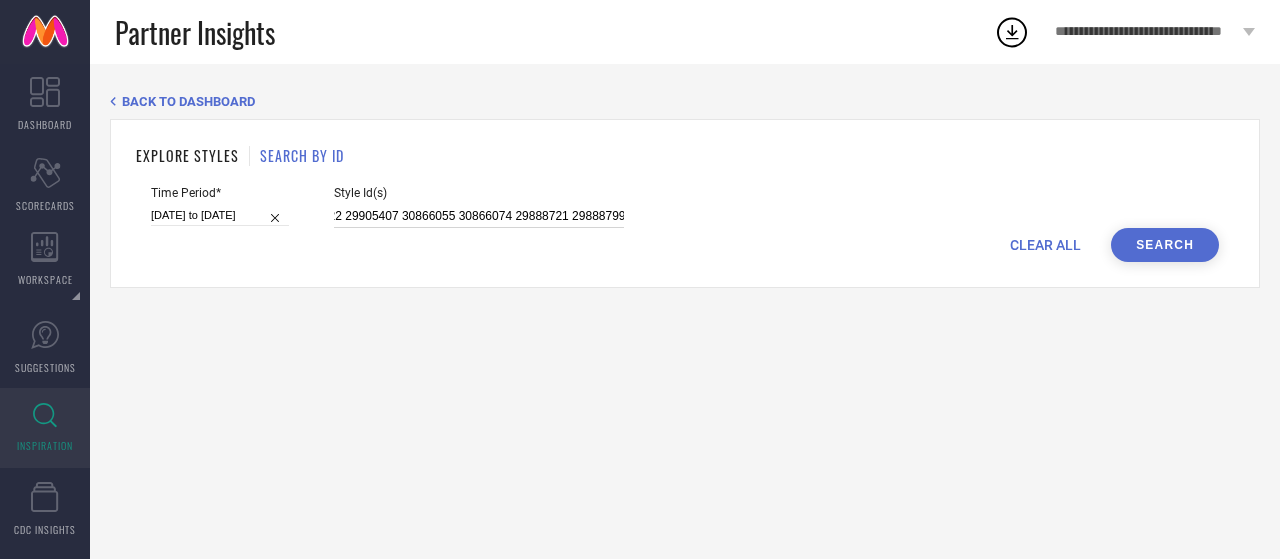 type on "33282767 33122908 33105985 32716641 32716038 32577080 32560587 31702508 30866048 29905453 29905440 29905431 29888716 29888699 33266485 33122902 33207984 33193264 33193288 33105987 33207977 33249976 33207964 33105984 33122894 33249980 33266294 33193261 33266492 33266297 33193274 33193257 33217398 33207997 33193280 33193263 33266295 33193259 33207967 33202241 33208026 33122921 33266649 33207975 33121818 33216929 33193258 33122910 33121817 32716652 32716046 32716032 32716661 33001239 29888723 32560545 29888720 29888717 29888718 32577075 32560607 29905420 29888722 29905444 29888752 29905387 31743330 29888737 31743337 29888750 29905423 29905396 29888702 29905458 31742232 29888749 29905372 29905411 31742246 29888732 31741814 29905412 29888719 31742274 29905406 28902184 31741800 31743340 31742254 31742222 29905407 30866055 30866074 29888721 29888799" 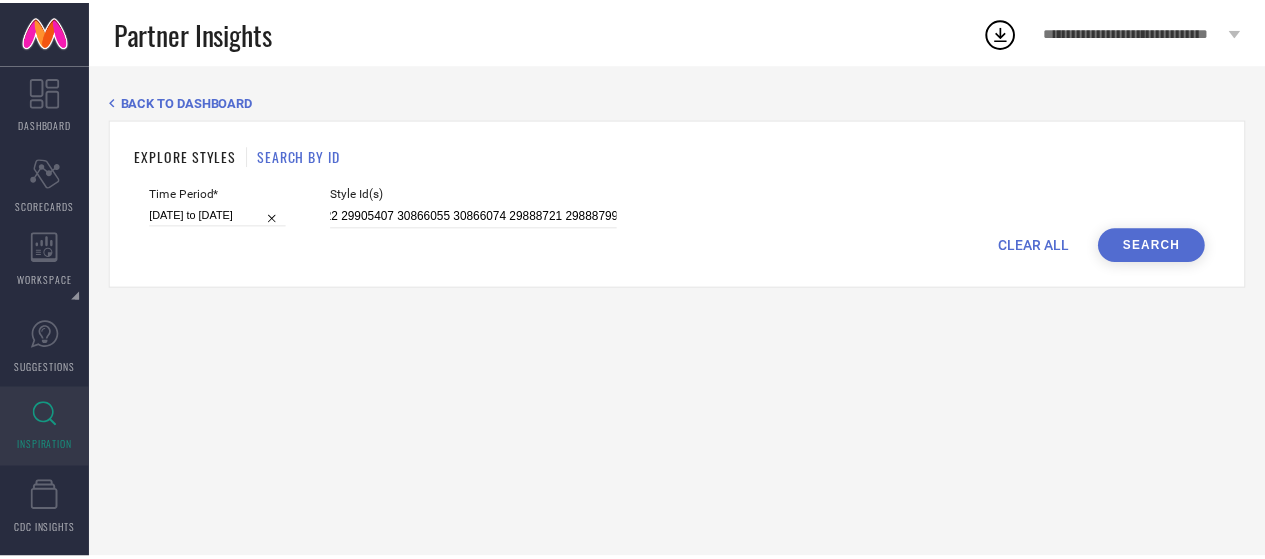 scroll, scrollTop: 0, scrollLeft: 0, axis: both 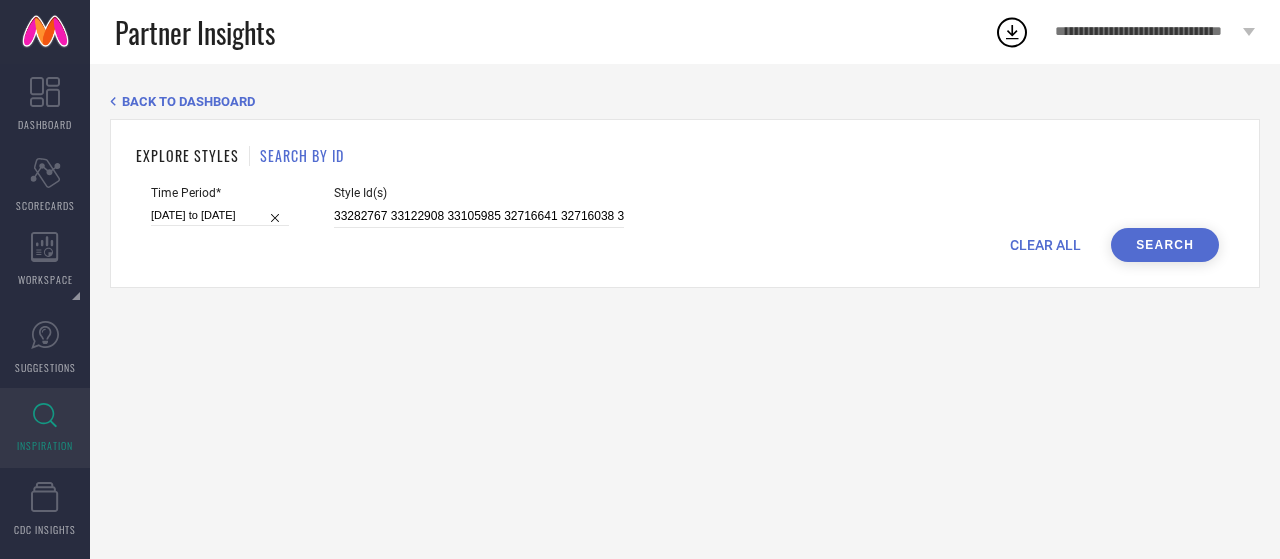 click on "Search" at bounding box center (1165, 245) 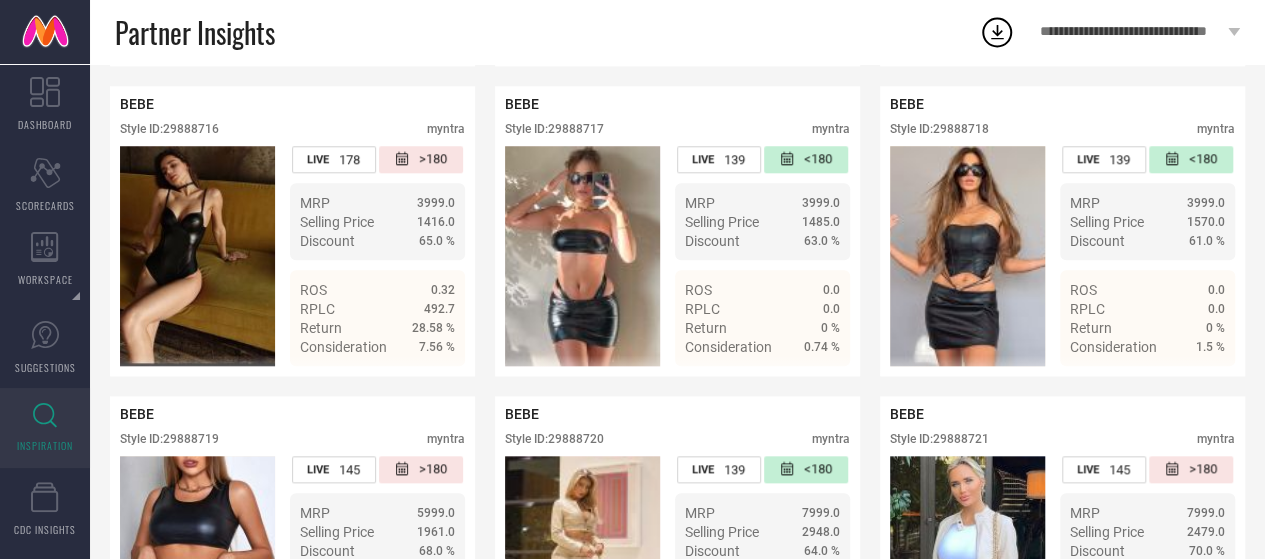 scroll, scrollTop: 846, scrollLeft: 0, axis: vertical 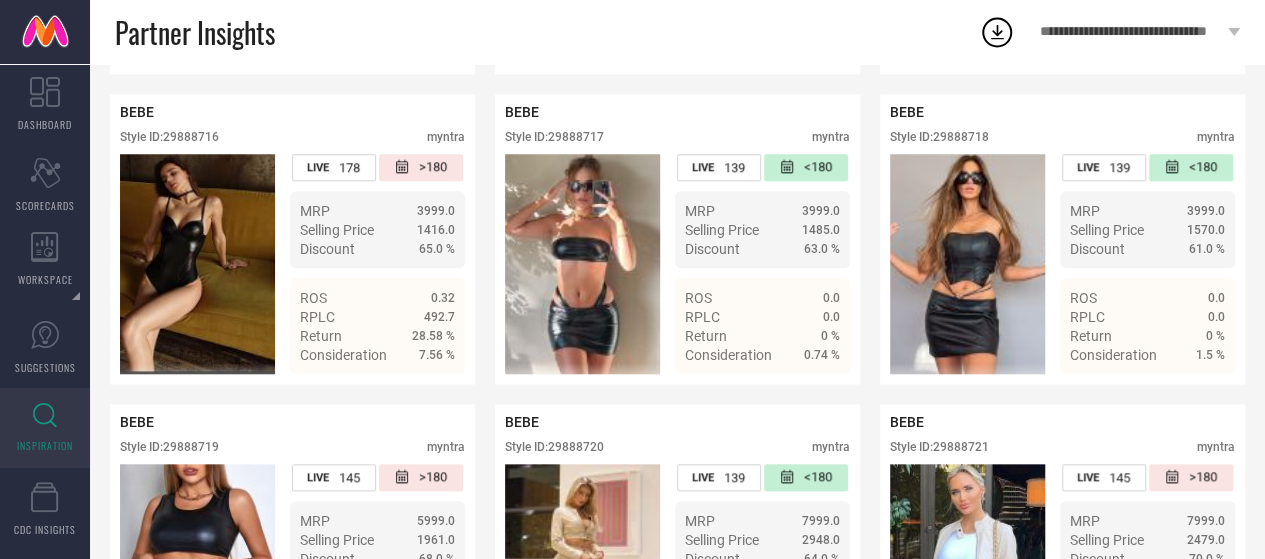 type 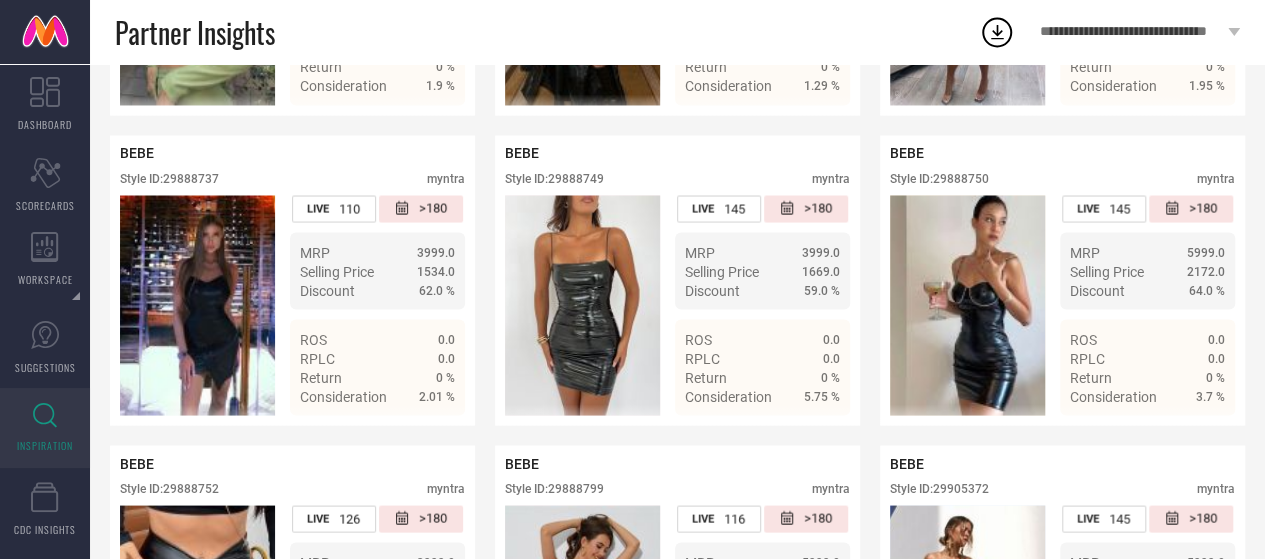scroll, scrollTop: 1771, scrollLeft: 0, axis: vertical 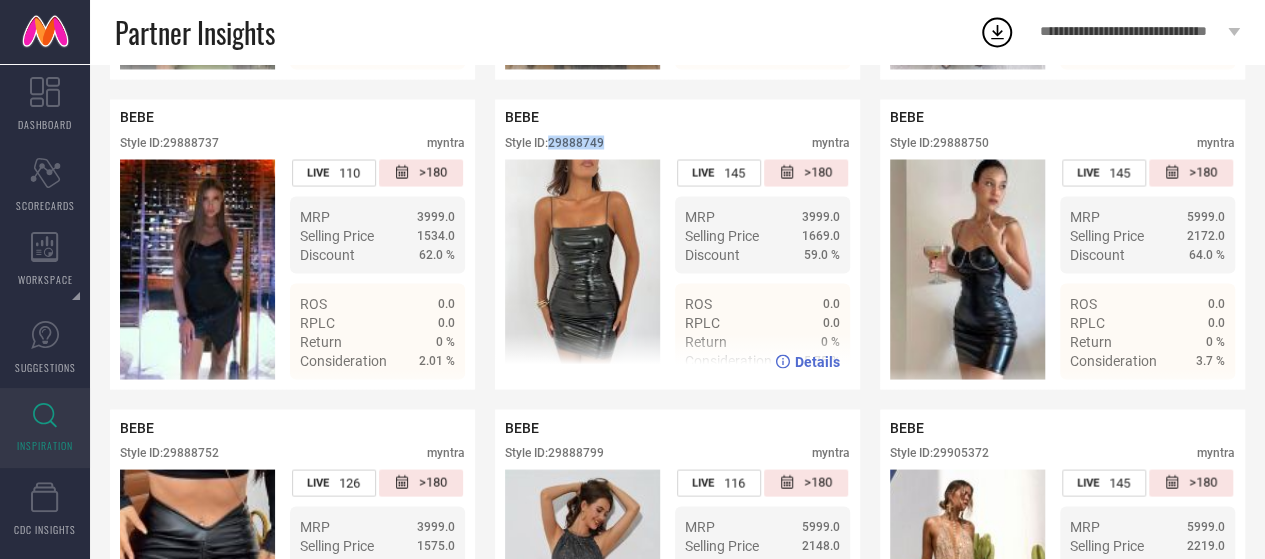 drag, startPoint x: 614, startPoint y: 162, endPoint x: 551, endPoint y: 173, distance: 63.953106 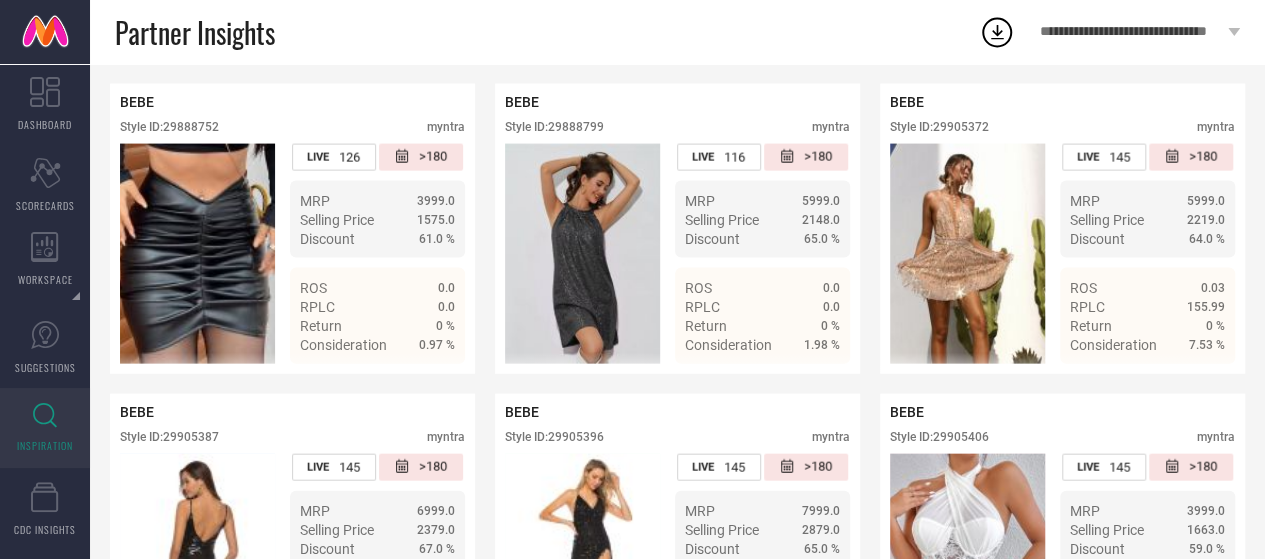 scroll, scrollTop: 2103, scrollLeft: 0, axis: vertical 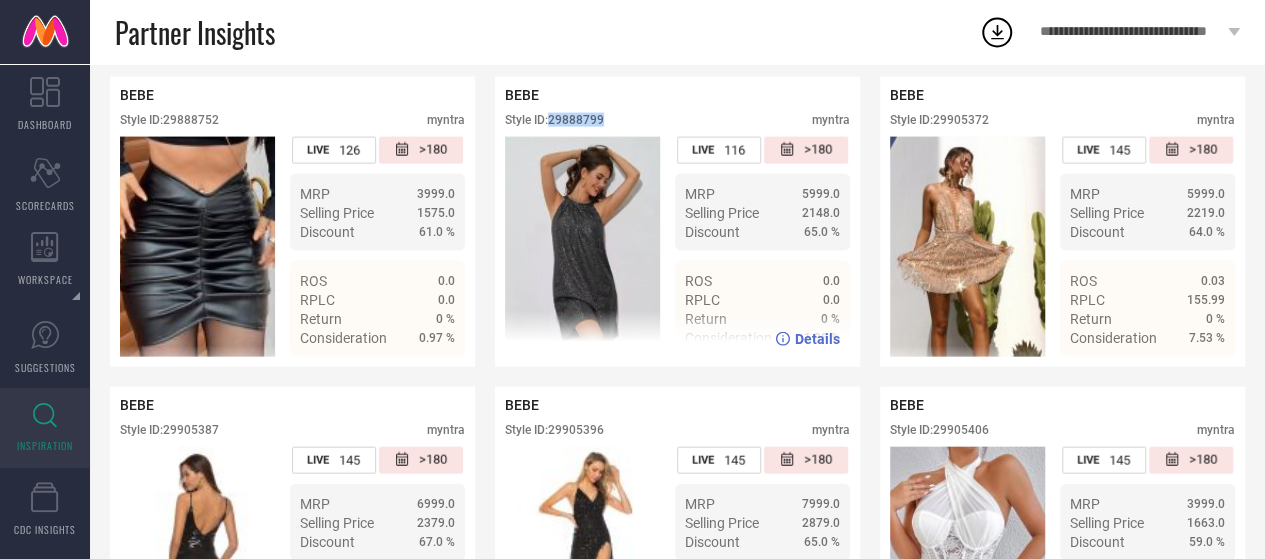 drag, startPoint x: 608, startPoint y: 147, endPoint x: 551, endPoint y: 161, distance: 58.694122 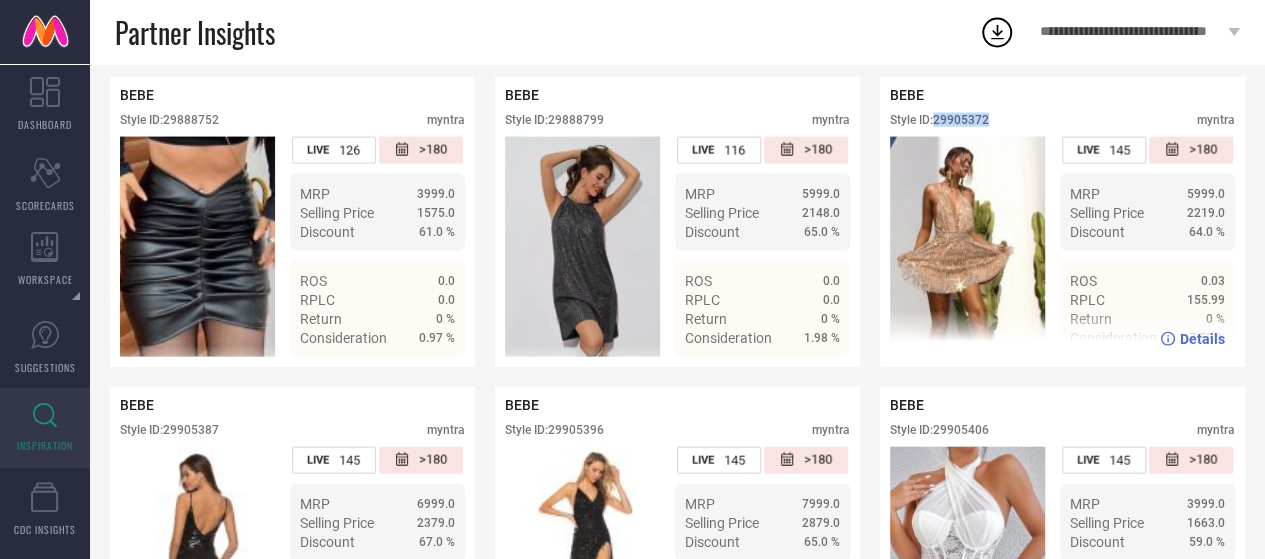 drag, startPoint x: 998, startPoint y: 146, endPoint x: 936, endPoint y: 153, distance: 62.39391 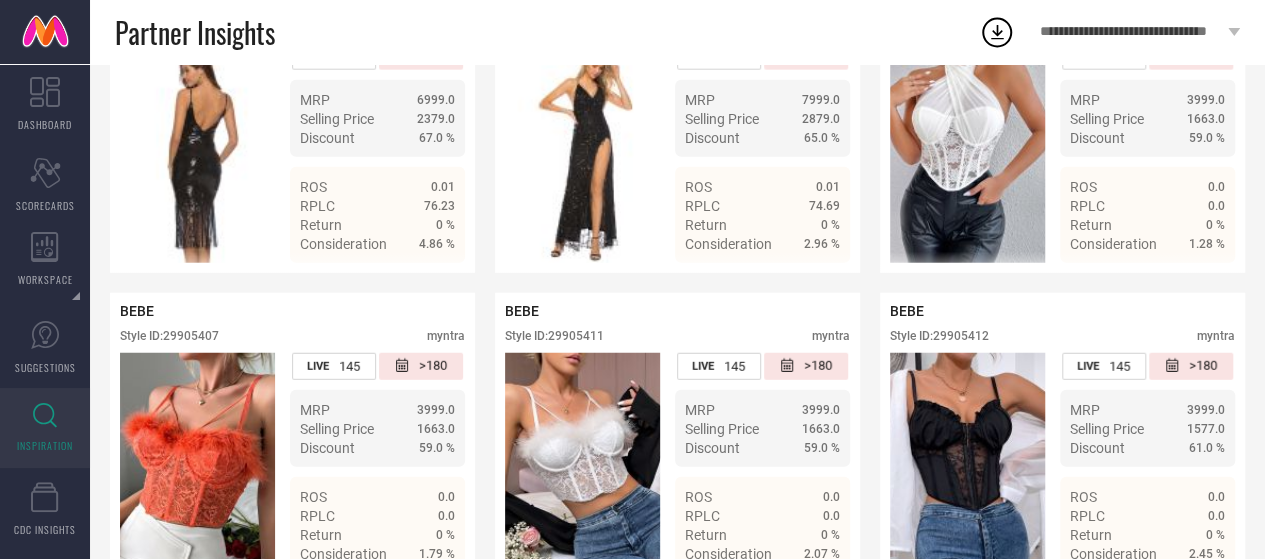 scroll, scrollTop: 2490, scrollLeft: 0, axis: vertical 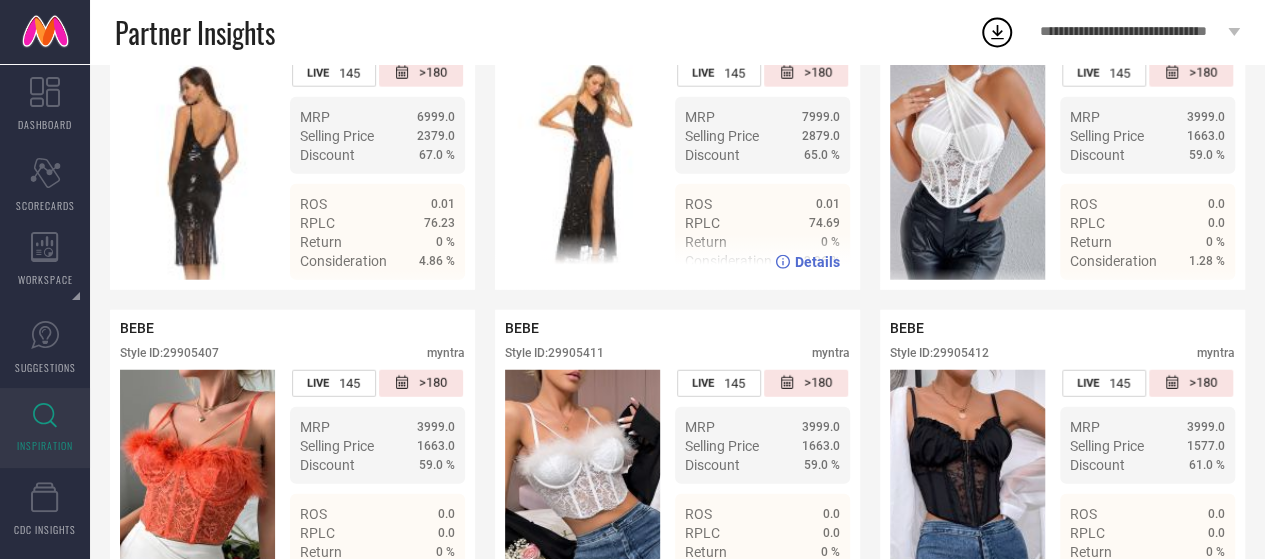 drag, startPoint x: 614, startPoint y: 69, endPoint x: 552, endPoint y: 76, distance: 62.39391 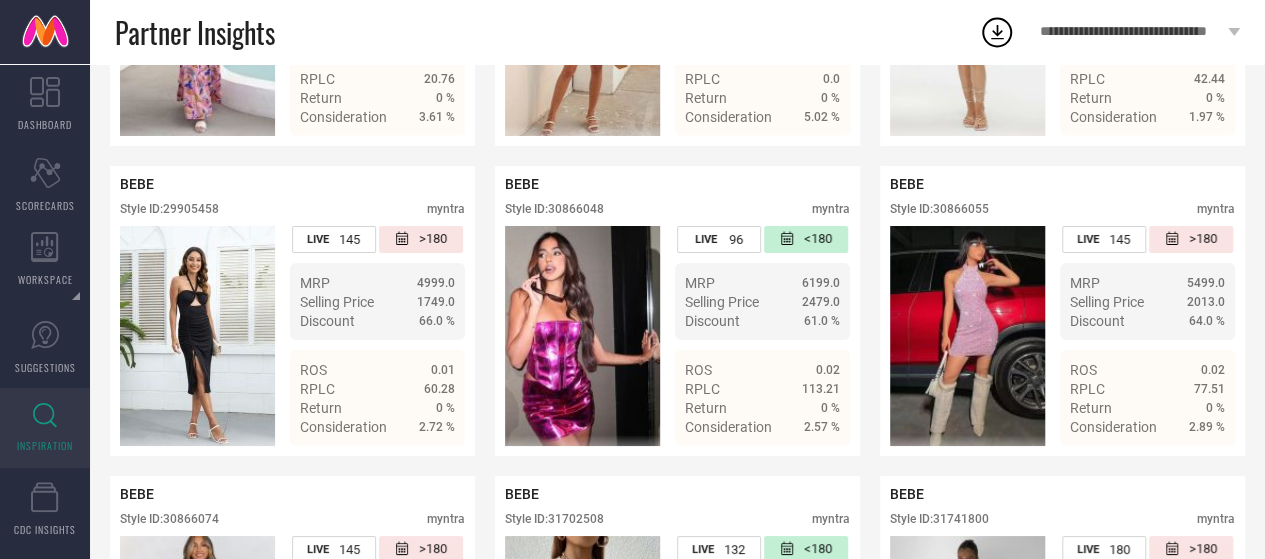 scroll, scrollTop: 3599, scrollLeft: 0, axis: vertical 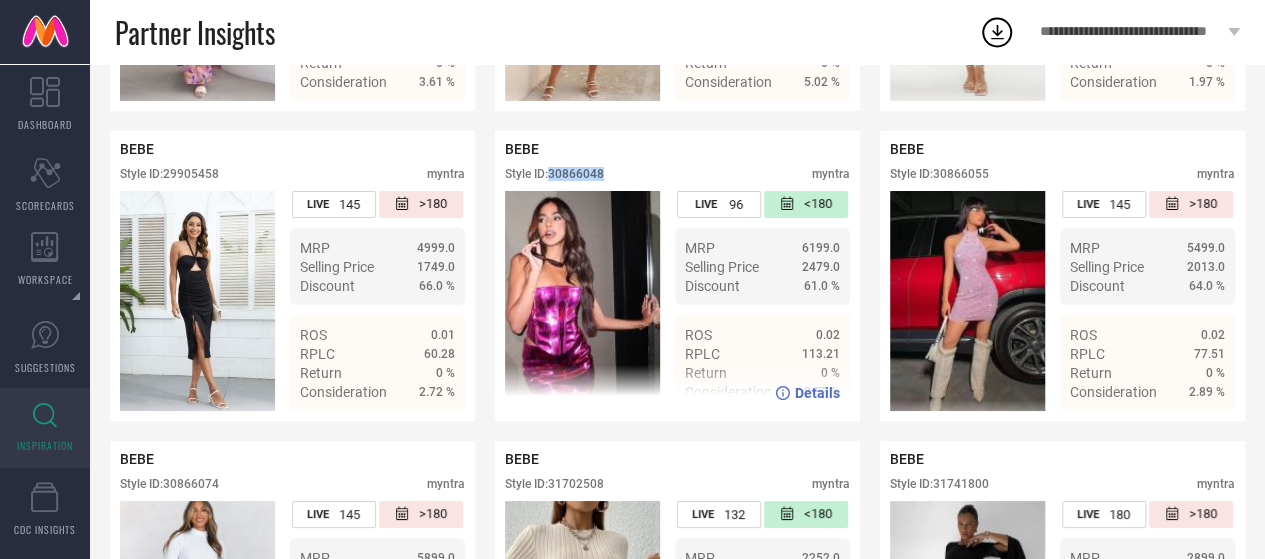 drag, startPoint x: 608, startPoint y: 220, endPoint x: 550, endPoint y: 228, distance: 58.549126 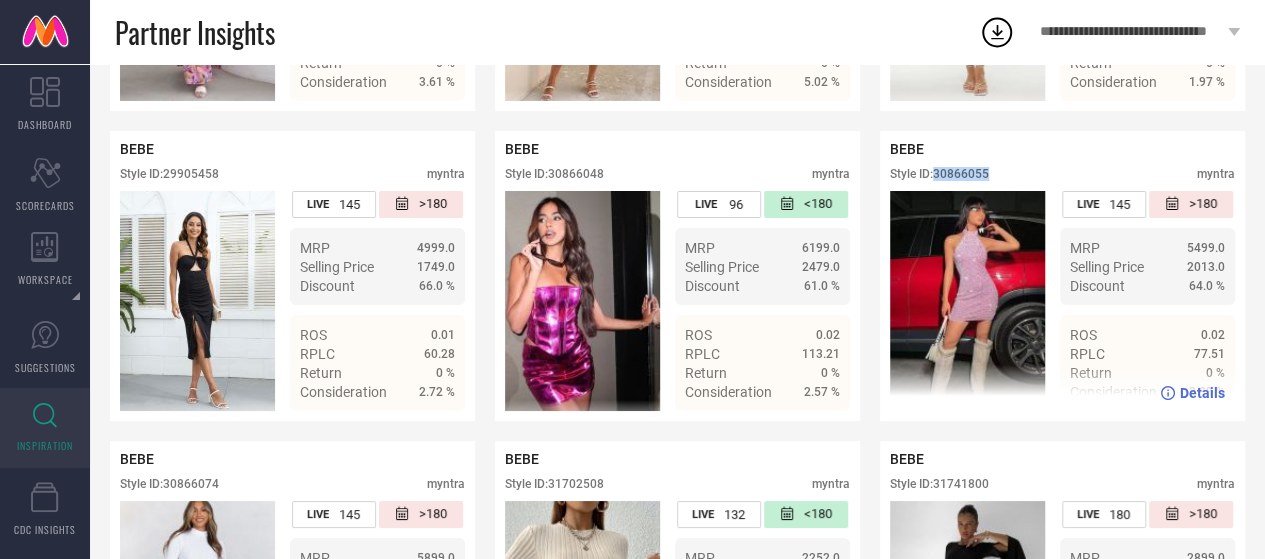 drag, startPoint x: 995, startPoint y: 221, endPoint x: 939, endPoint y: 226, distance: 56.22277 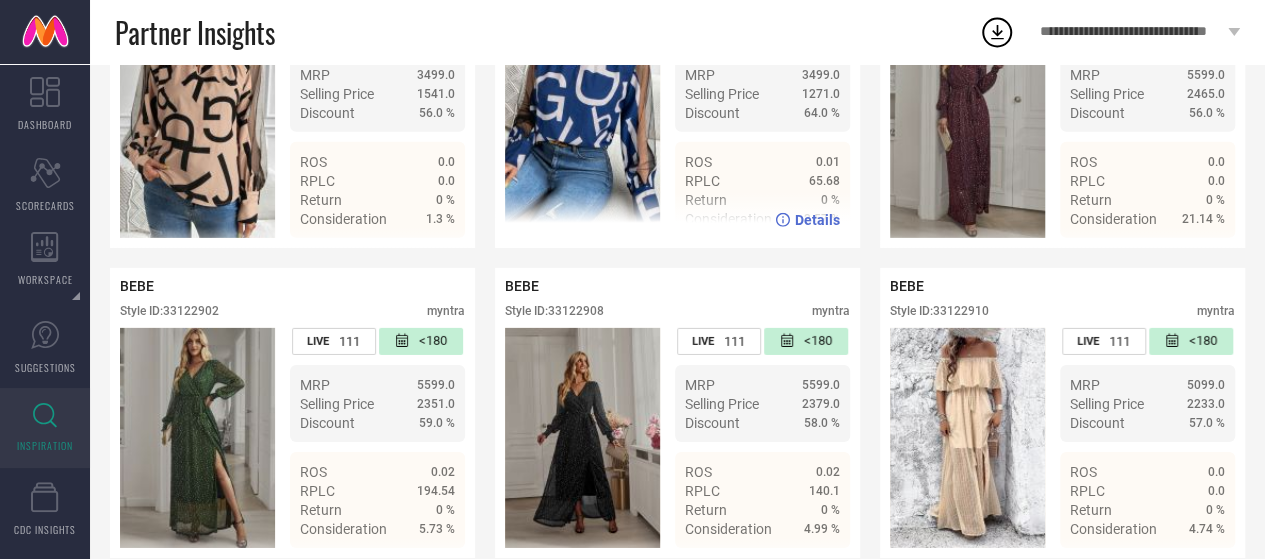 scroll, scrollTop: 6873, scrollLeft: 0, axis: vertical 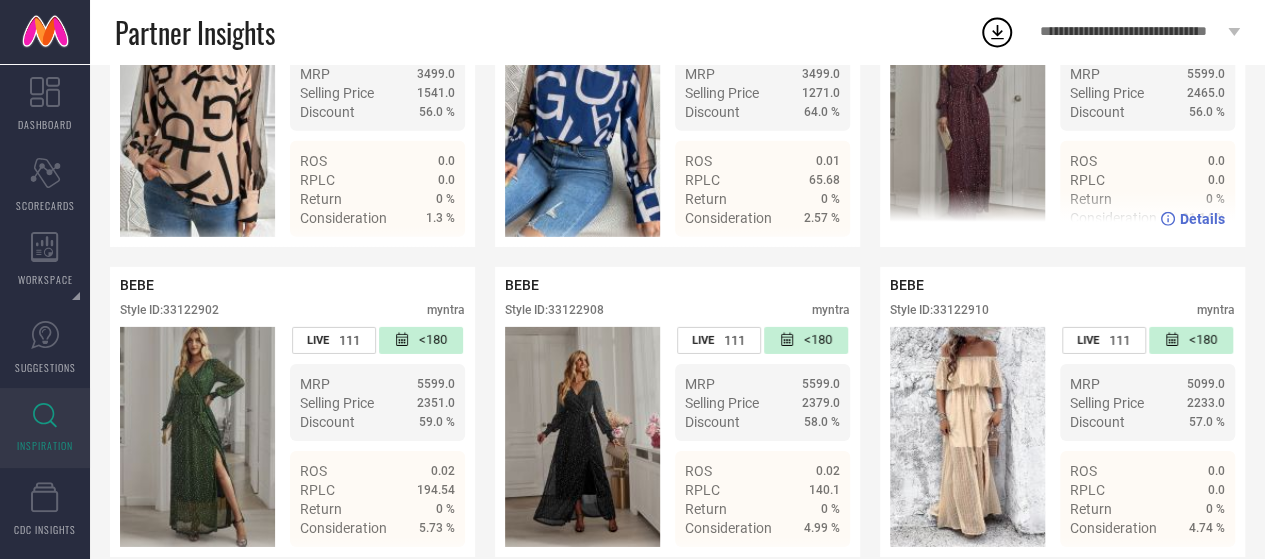 drag, startPoint x: 990, startPoint y: 89, endPoint x: 936, endPoint y: 89, distance: 54 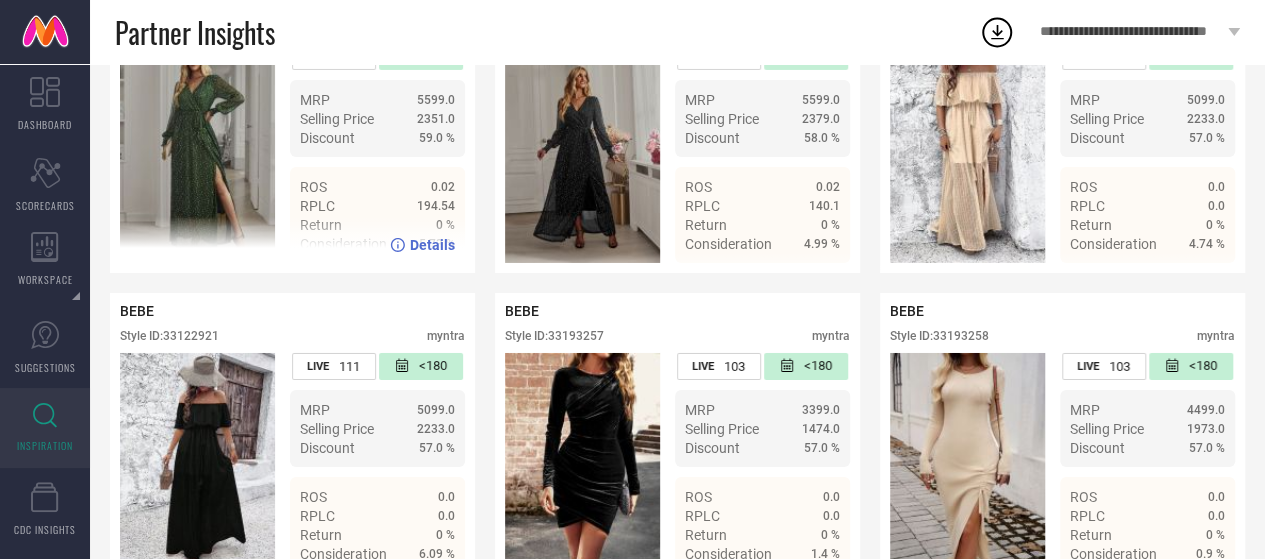 scroll, scrollTop: 7156, scrollLeft: 0, axis: vertical 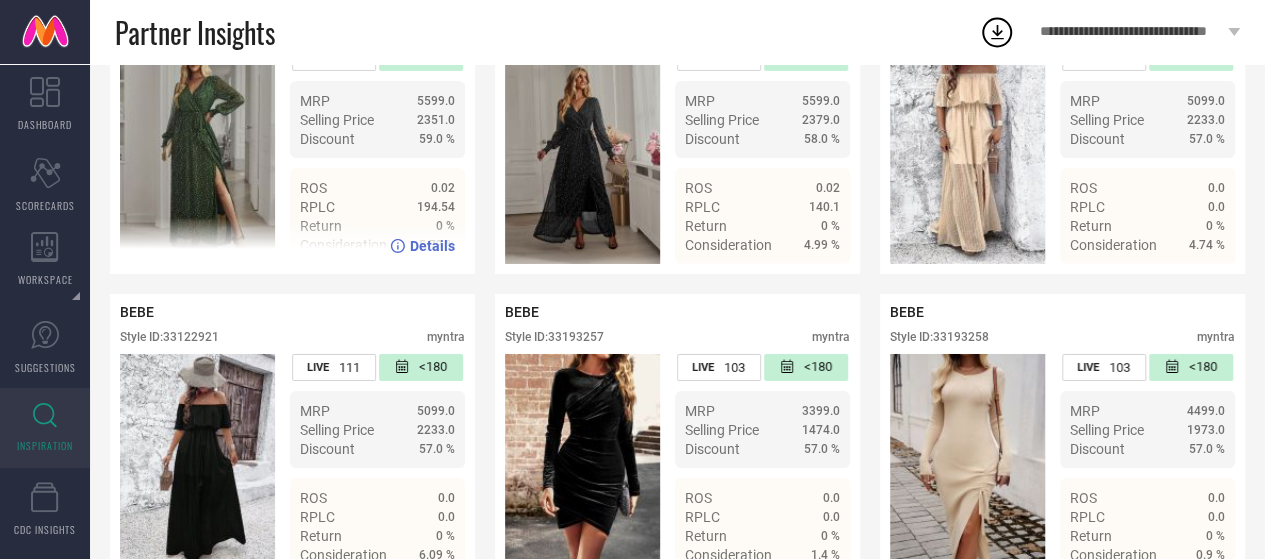 drag, startPoint x: 221, startPoint y: 119, endPoint x: 170, endPoint y: 124, distance: 51.24451 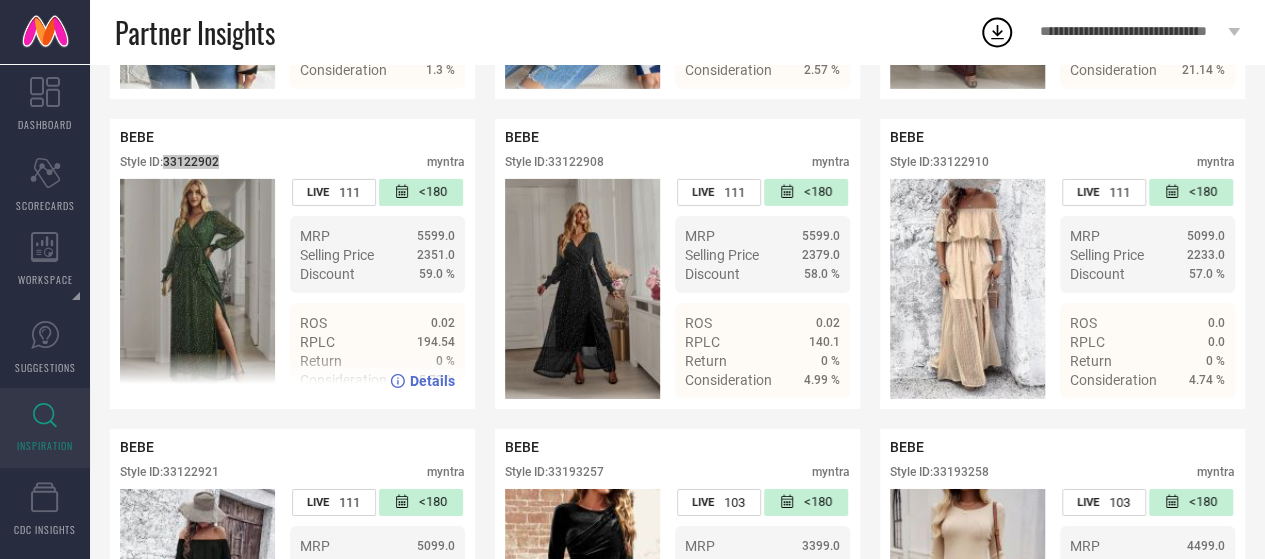 scroll, scrollTop: 7020, scrollLeft: 0, axis: vertical 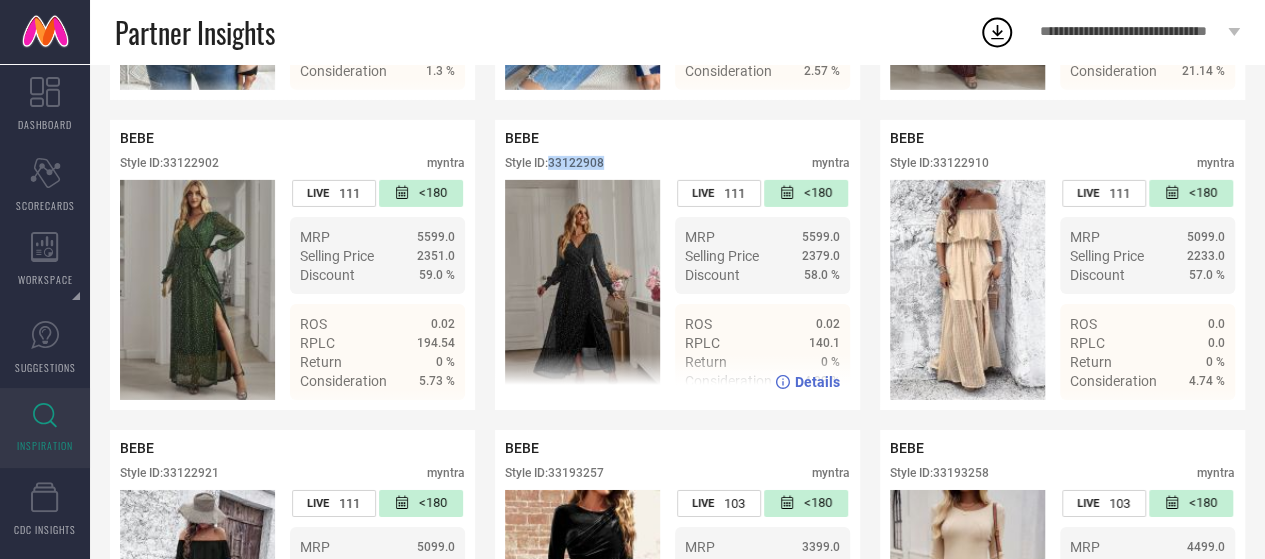drag, startPoint x: 614, startPoint y: 256, endPoint x: 554, endPoint y: 267, distance: 61 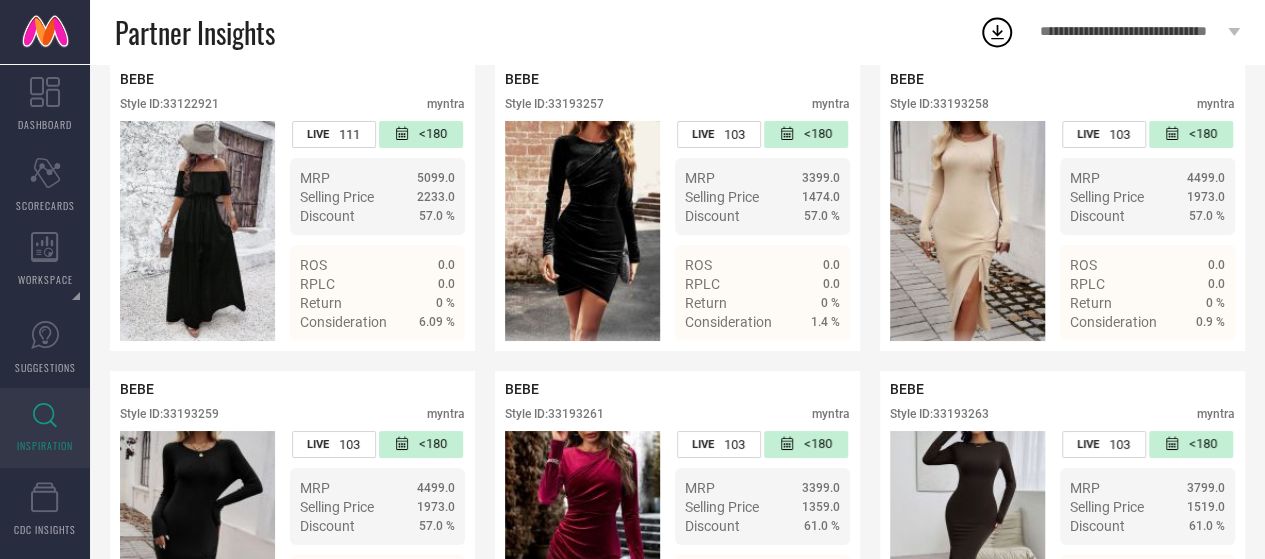 scroll, scrollTop: 7474, scrollLeft: 0, axis: vertical 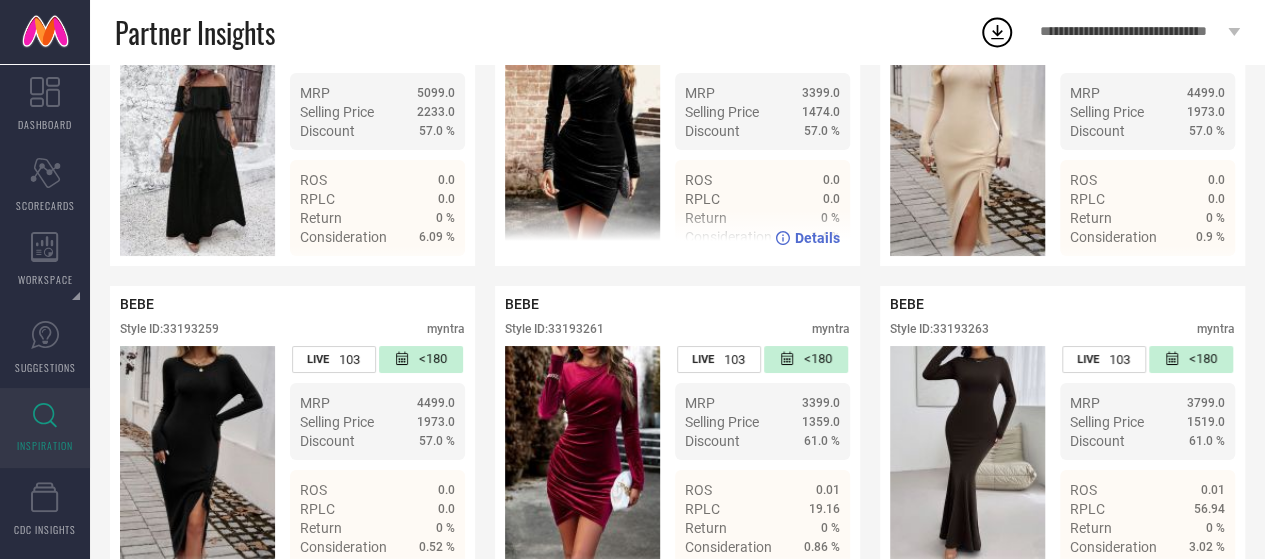 drag, startPoint x: 605, startPoint y: 118, endPoint x: 554, endPoint y: 116, distance: 51.0392 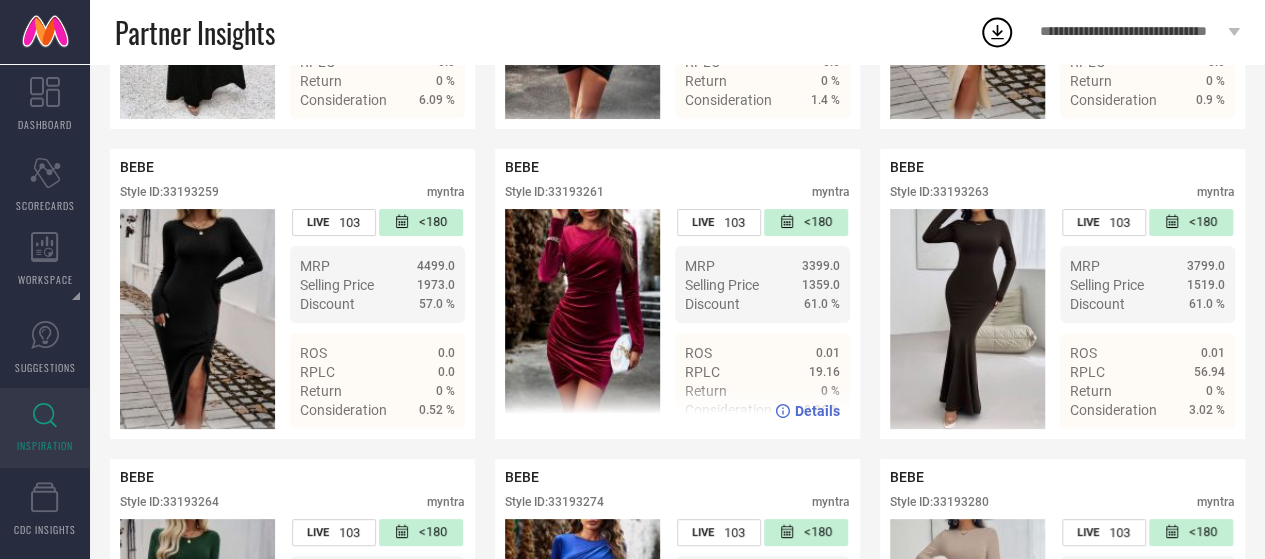 scroll, scrollTop: 7614, scrollLeft: 0, axis: vertical 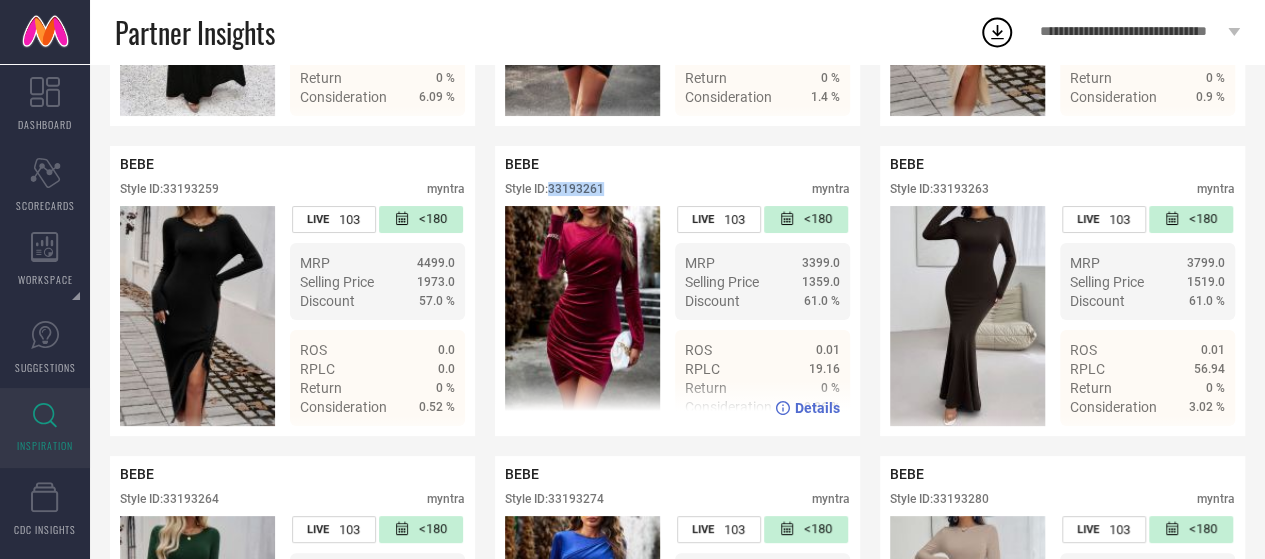 drag, startPoint x: 606, startPoint y: 291, endPoint x: 552, endPoint y: 286, distance: 54.230988 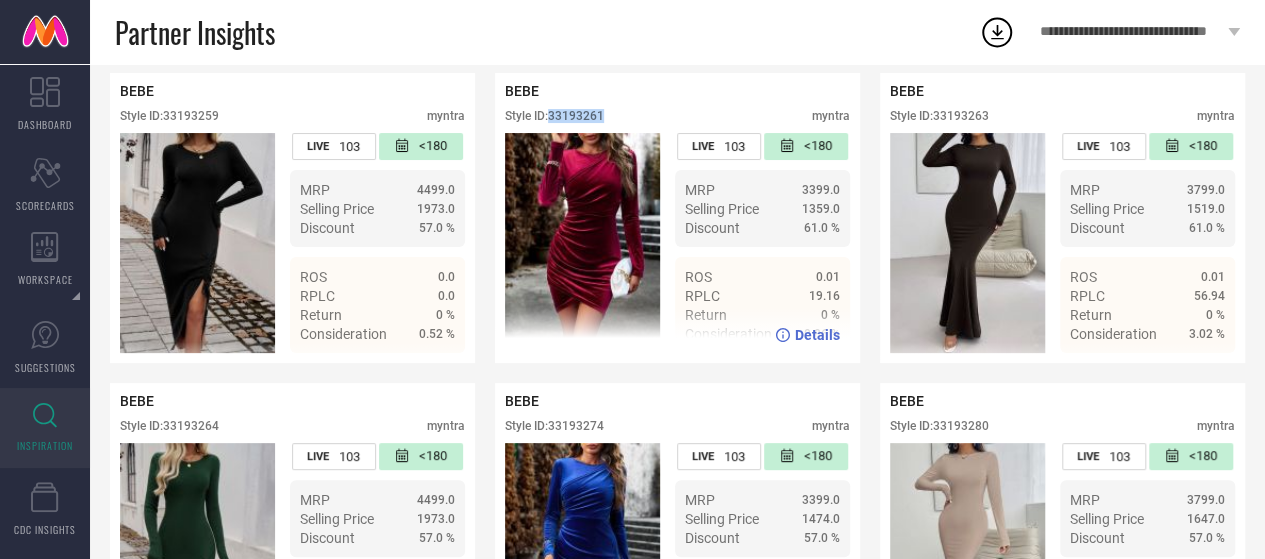 scroll, scrollTop: 8061, scrollLeft: 0, axis: vertical 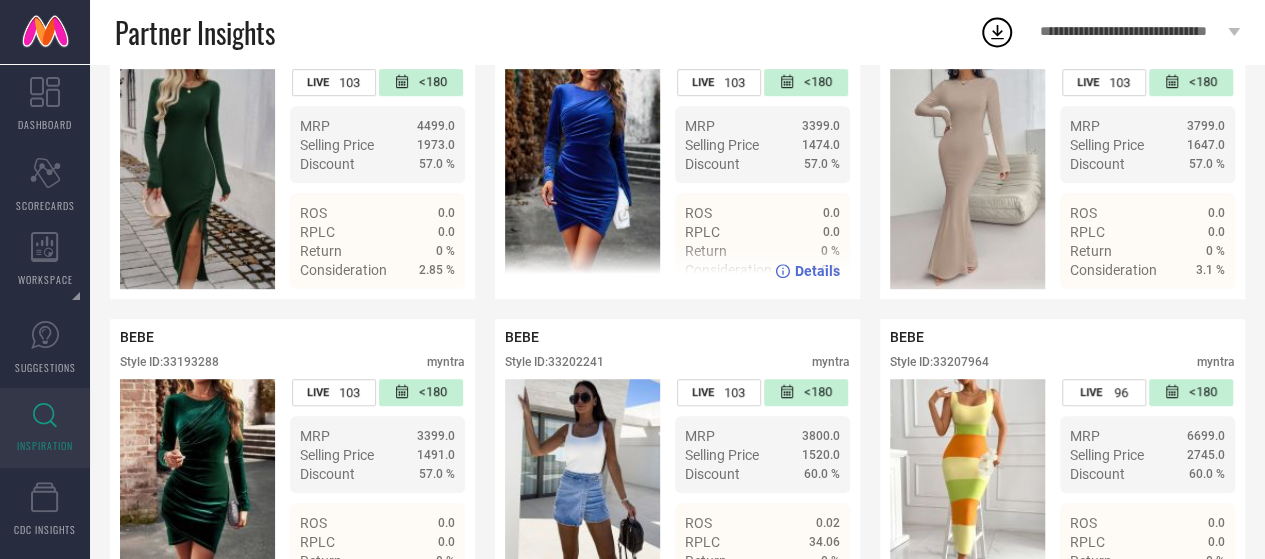 drag, startPoint x: 609, startPoint y: 161, endPoint x: 553, endPoint y: 164, distance: 56.0803 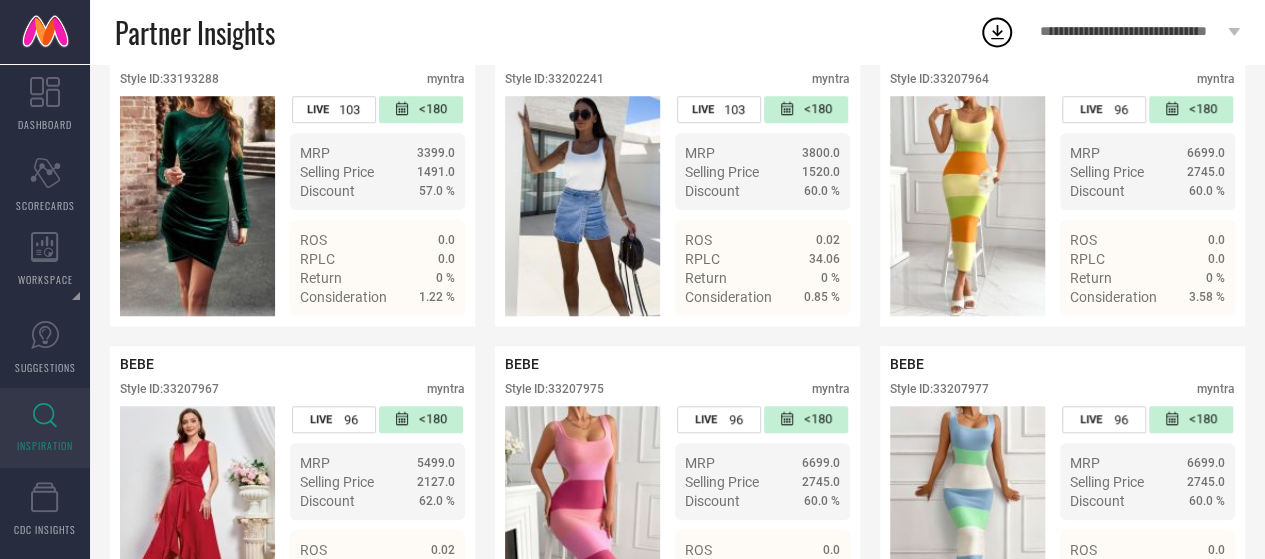 scroll, scrollTop: 8345, scrollLeft: 0, axis: vertical 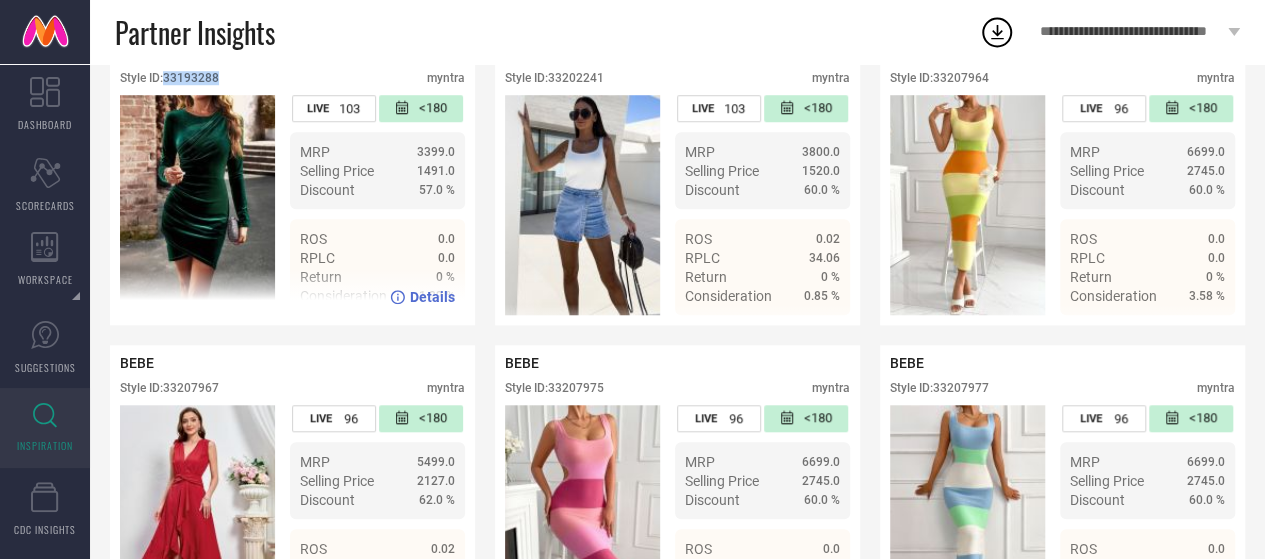 drag, startPoint x: 226, startPoint y: 189, endPoint x: 170, endPoint y: 192, distance: 56.0803 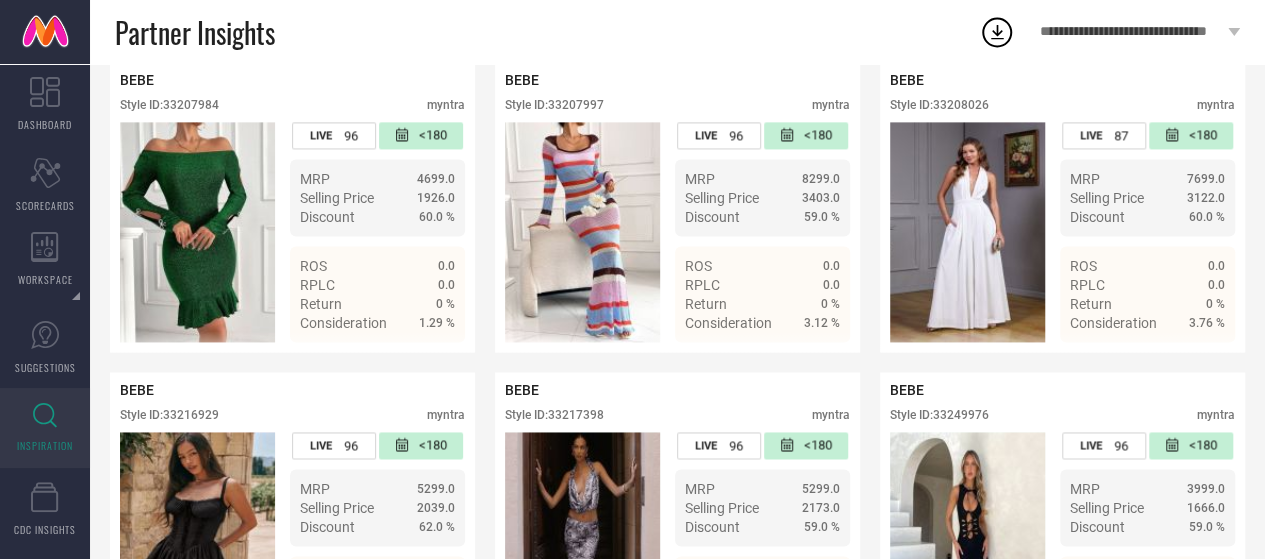 scroll, scrollTop: 9050, scrollLeft: 0, axis: vertical 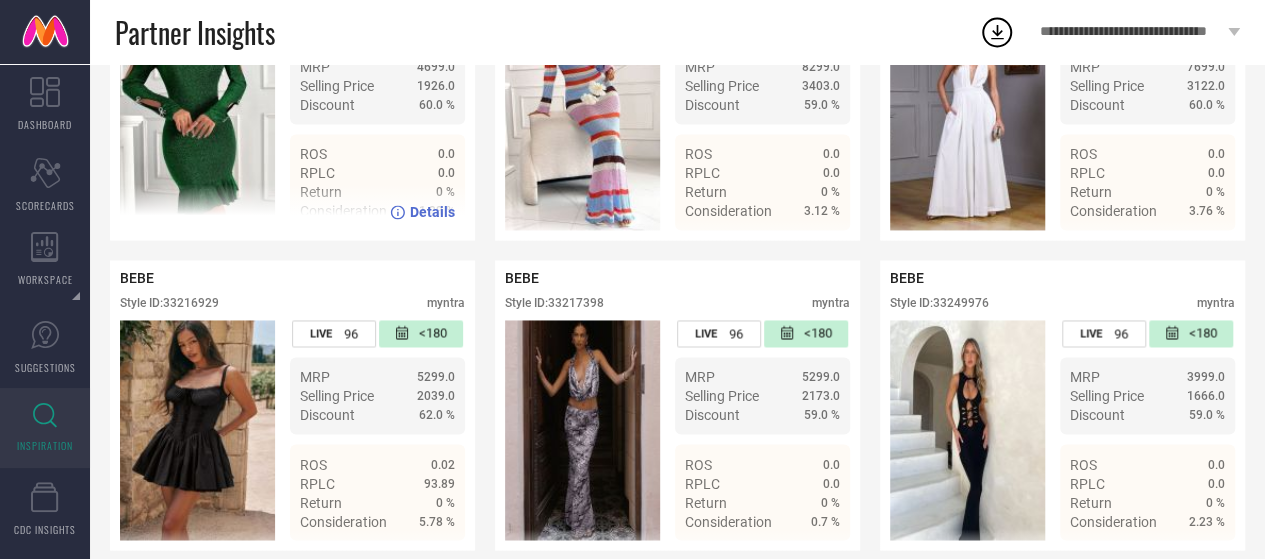 drag, startPoint x: 227, startPoint y: 104, endPoint x: 166, endPoint y: 111, distance: 61.400326 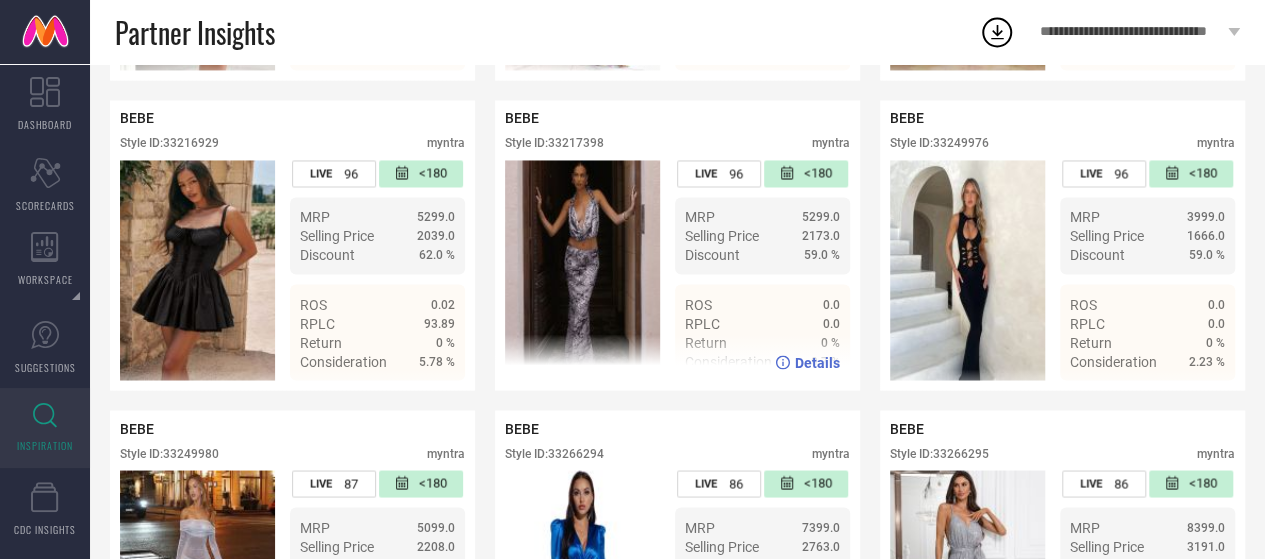 scroll, scrollTop: 9634, scrollLeft: 0, axis: vertical 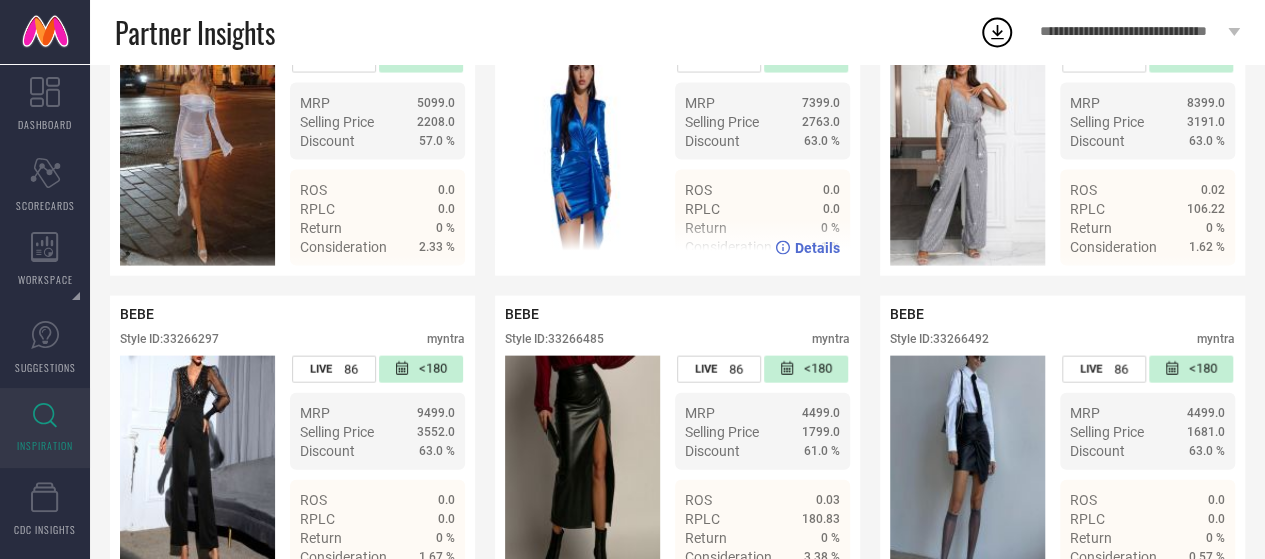 drag, startPoint x: 608, startPoint y: 156, endPoint x: 551, endPoint y: 160, distance: 57.14018 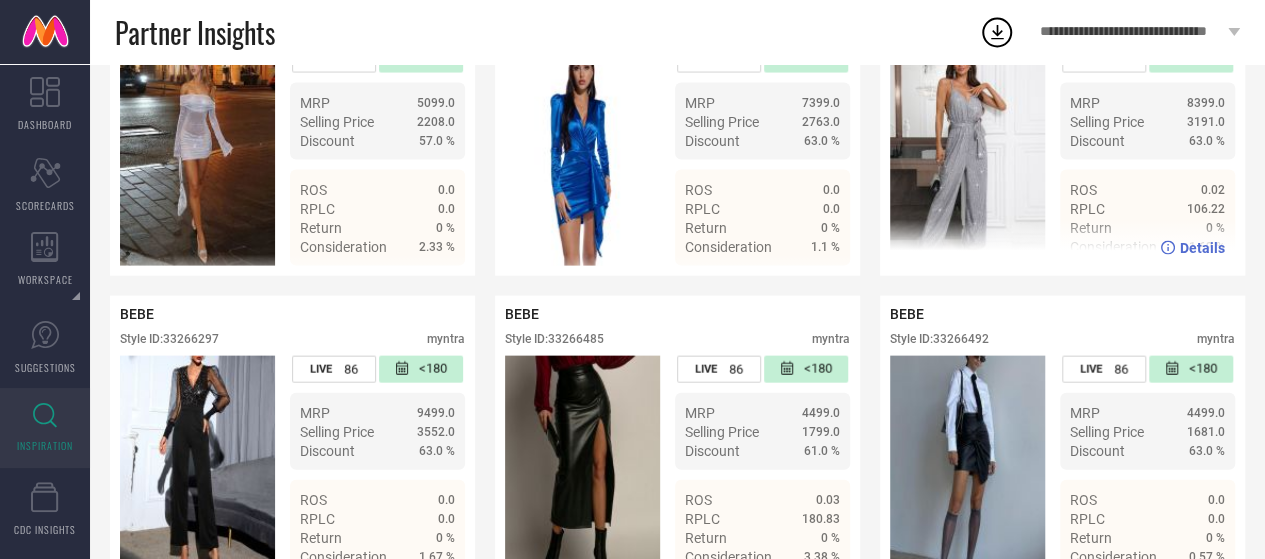 drag, startPoint x: 996, startPoint y: 151, endPoint x: 936, endPoint y: 159, distance: 60.530983 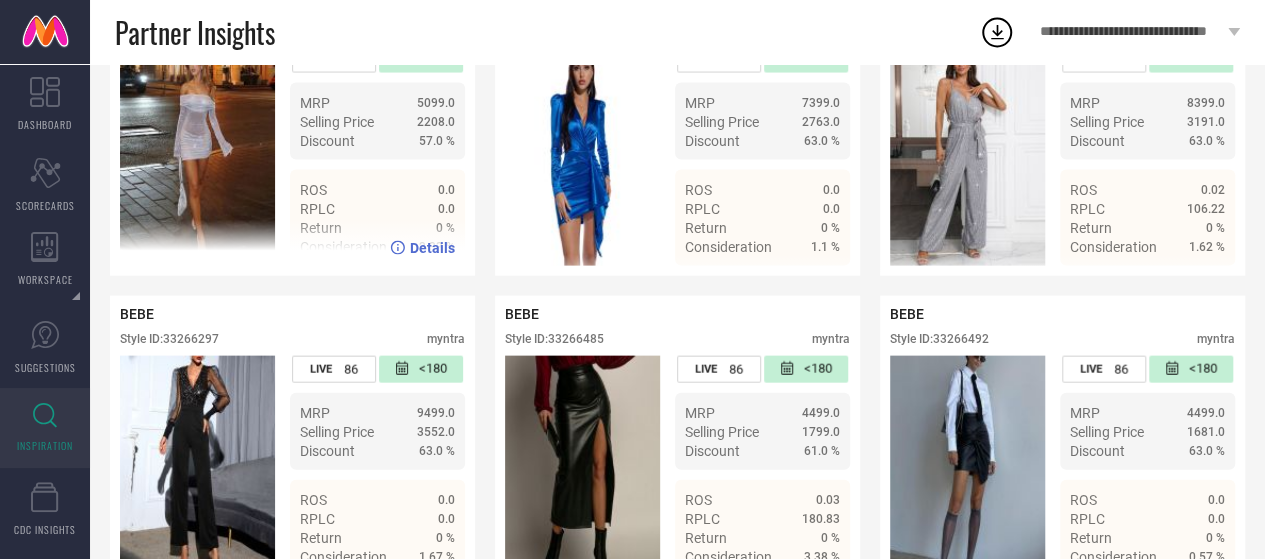 drag, startPoint x: 224, startPoint y: 153, endPoint x: 168, endPoint y: 157, distance: 56.142673 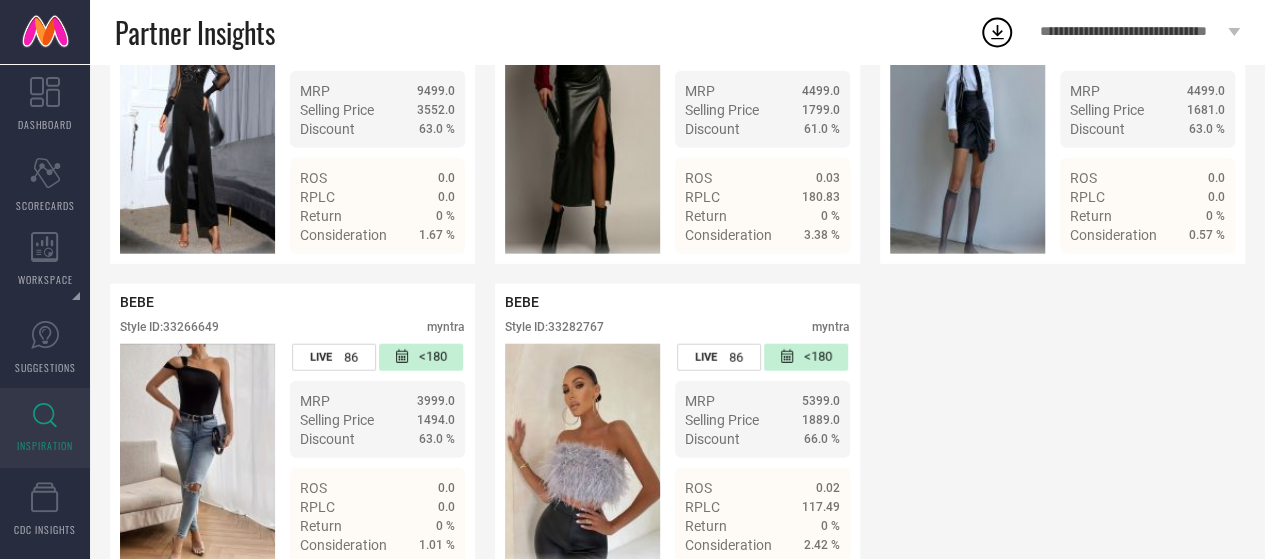 scroll, scrollTop: 9982, scrollLeft: 0, axis: vertical 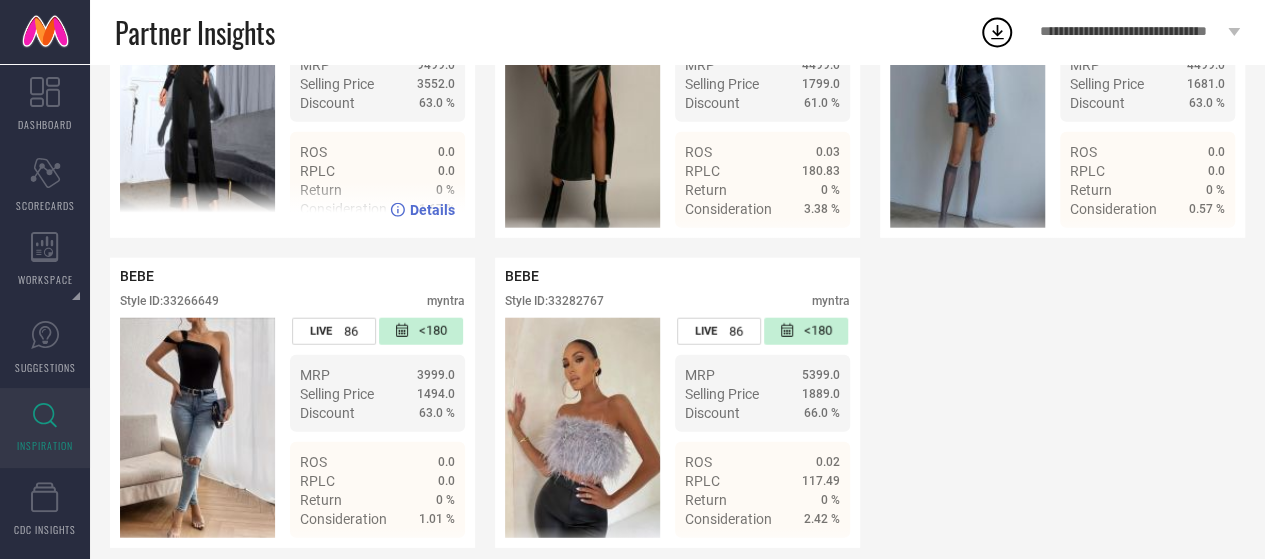 drag, startPoint x: 221, startPoint y: 117, endPoint x: 168, endPoint y: 123, distance: 53.338543 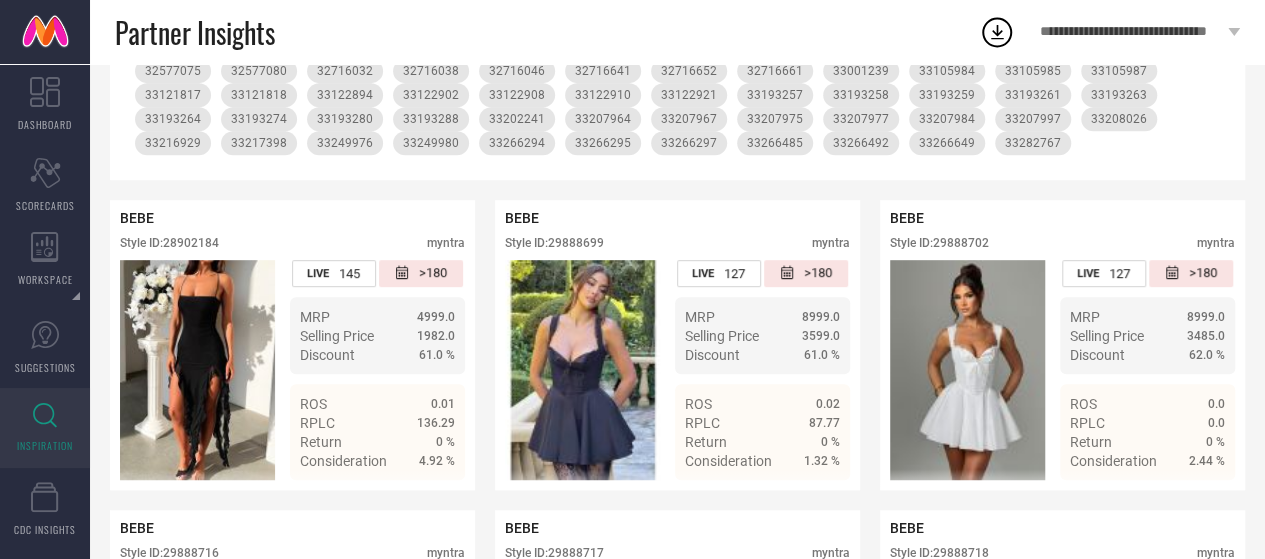 scroll, scrollTop: 0, scrollLeft: 0, axis: both 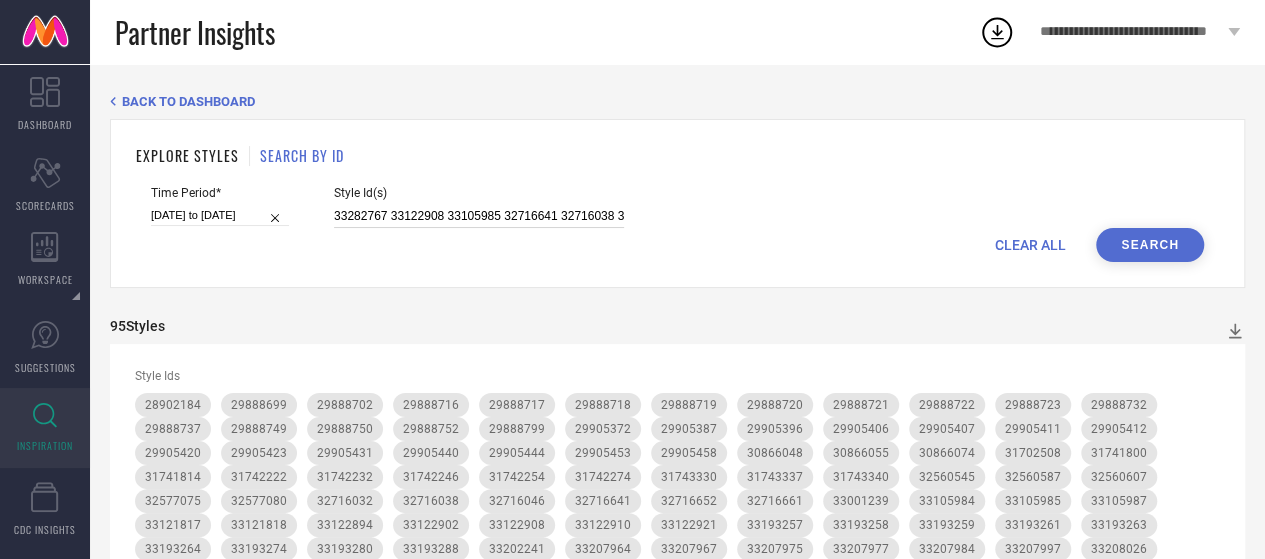 click on "33282767 33122908 33105985 32716641 32716038 32577080 32560587 31702508 30866048 29905453 29905440 29905431 29888716 29888699 33266485 33122902 33207984 33193264 33193288 33105987 33207977 33249976 33207964 33105984 33122894 33249980 33266294 33193261 33266492 33266297 33193274 33193257 33217398 33207997 33193280 33193263 33266295 33193259 33207967 33202241 33208026 33122921 33266649 33207975 33121818 33216929 33193258 33122910 33121817 32716652 32716046 32716032 32716661 33001239 29888723 32560545 29888720 29888717 29888718 32577075 32560607 29905420 29888722 29905444 29888752 29905387 31743330 29888737 31743337 29888750 29905423 29905396 29888702 29905458 31742232 29888749 29905372 29905411 31742246 29888732 31741814 29905412 29888719 31742274 29905406 28902184 31741800 31743340 31742254 31742222 29905407 30866055 30866074 29888721 29888799" at bounding box center (479, 216) 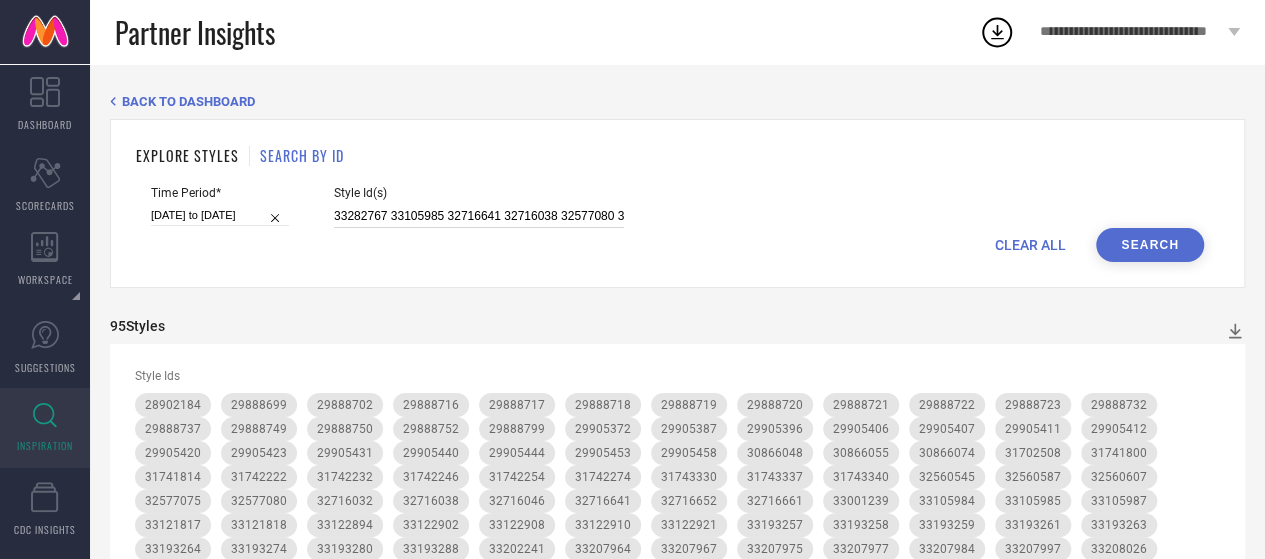 scroll, scrollTop: 0, scrollLeft: 4130, axis: horizontal 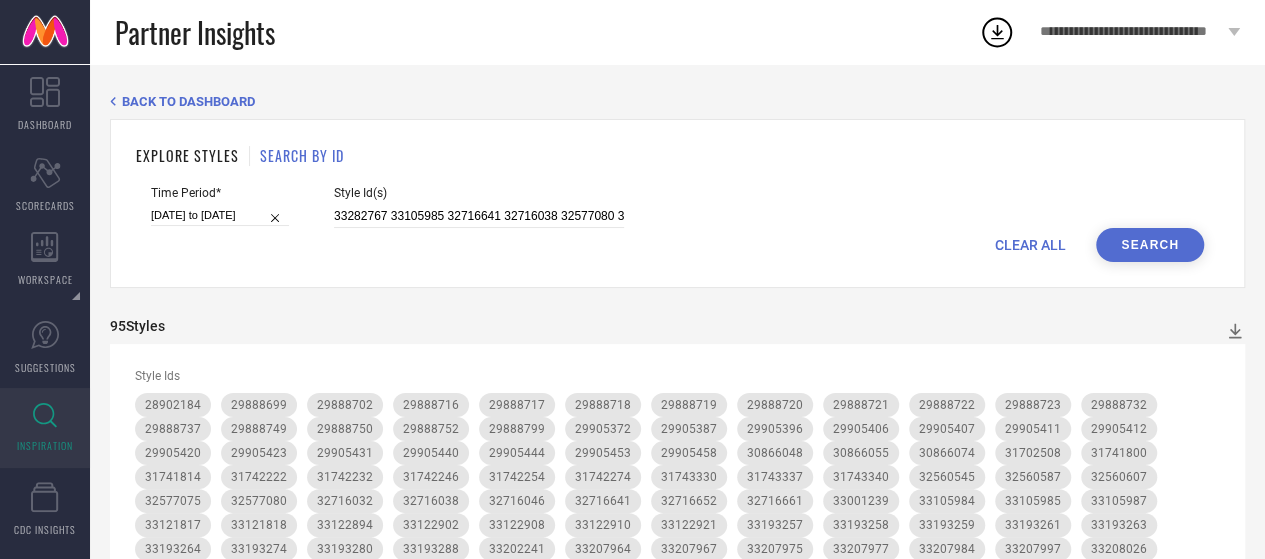click on "Search" at bounding box center [1150, 245] 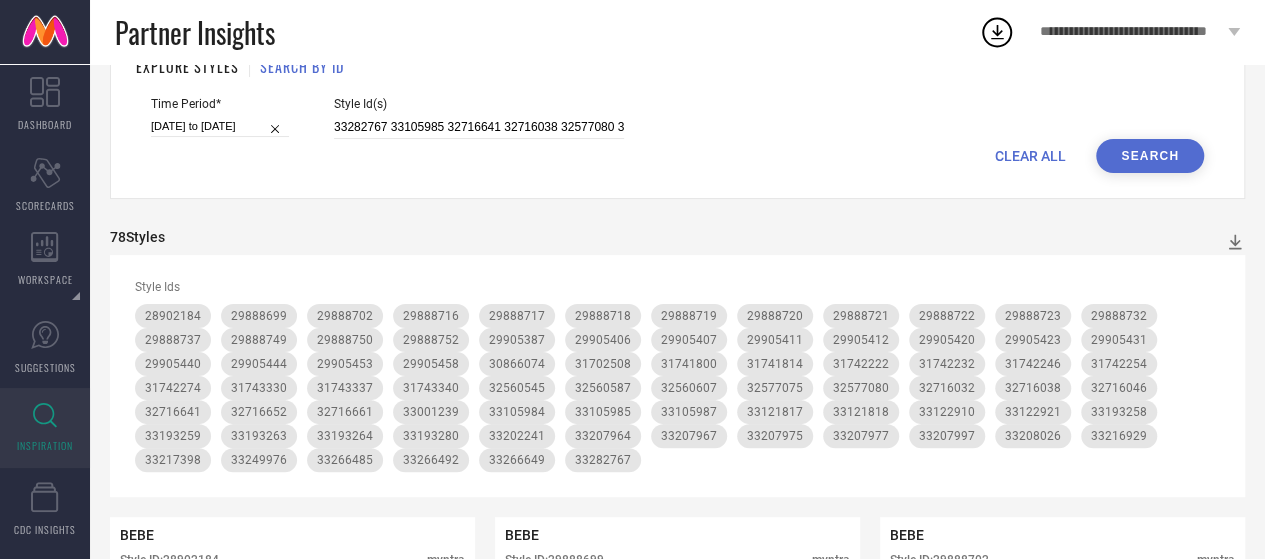 scroll, scrollTop: 0, scrollLeft: 0, axis: both 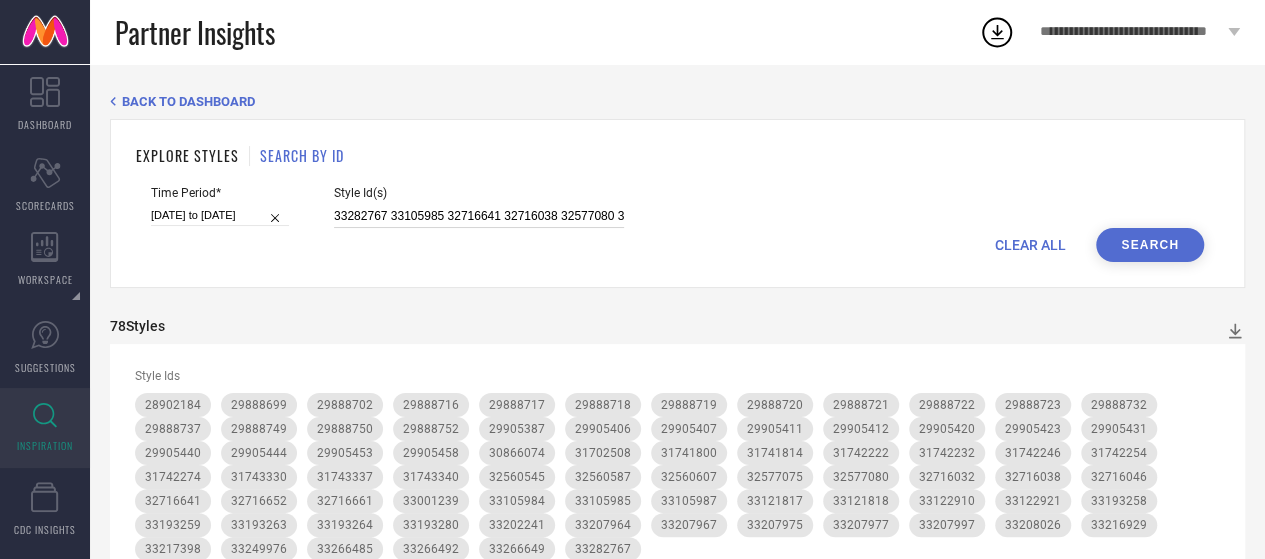 click on "33282767 33105985 32716641 32716038 32577080 32560587 31702508 29905453 29905440 29905431 29888716 29888699 33266485 33193264 33105987 33207977 33249976 33207964 33105984 33266492 33217398 33207997 33193280 33193263 33193259 33207967 33202241 33208026 33122921 33266649 33207975 33121818 33216929 33193258 33122910 33121817 32716652 32716046 32716032 32716661 33001239 29888723 32560545 29888720 29888717 29888718 32577075 32560607 29905420 29888722 29905444 29888752 29905387 31743330 29888737 31743337 29888750 29905423 29888702 29905458 31742232 29888749 29905411 31742246 29888732 31741814 29905412 29888719 31742274 29905406 28902184 31741800 31743340 31742254 31742222 29905407 30866074 29888721" at bounding box center (479, 216) 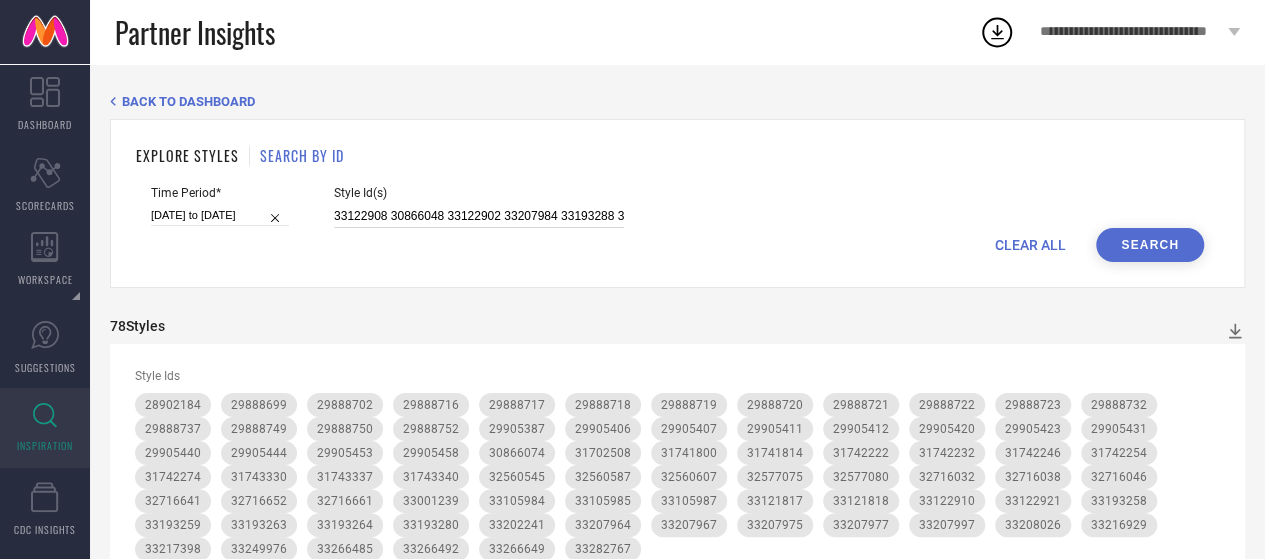 scroll, scrollTop: 0, scrollLeft: 670, axis: horizontal 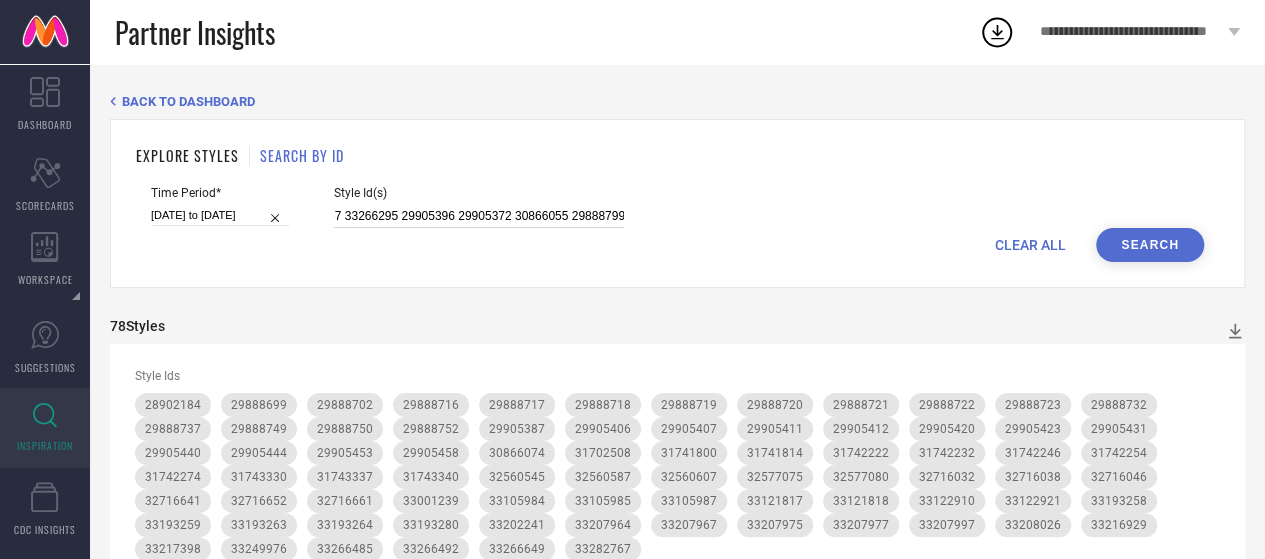 type on "33122908 30866048 33122902 33207984 33193288 33122894 33249980 33266294 33193261 33266297 33193274 33193257 33266295 29905396 29905372 30866055 29888799" 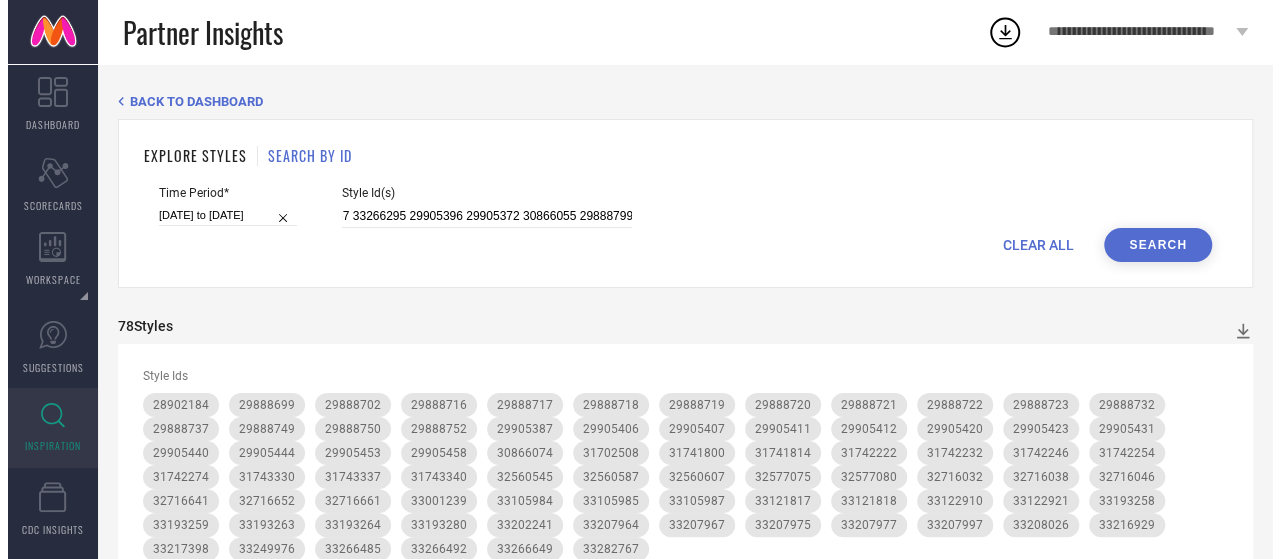 scroll, scrollTop: 0, scrollLeft: 0, axis: both 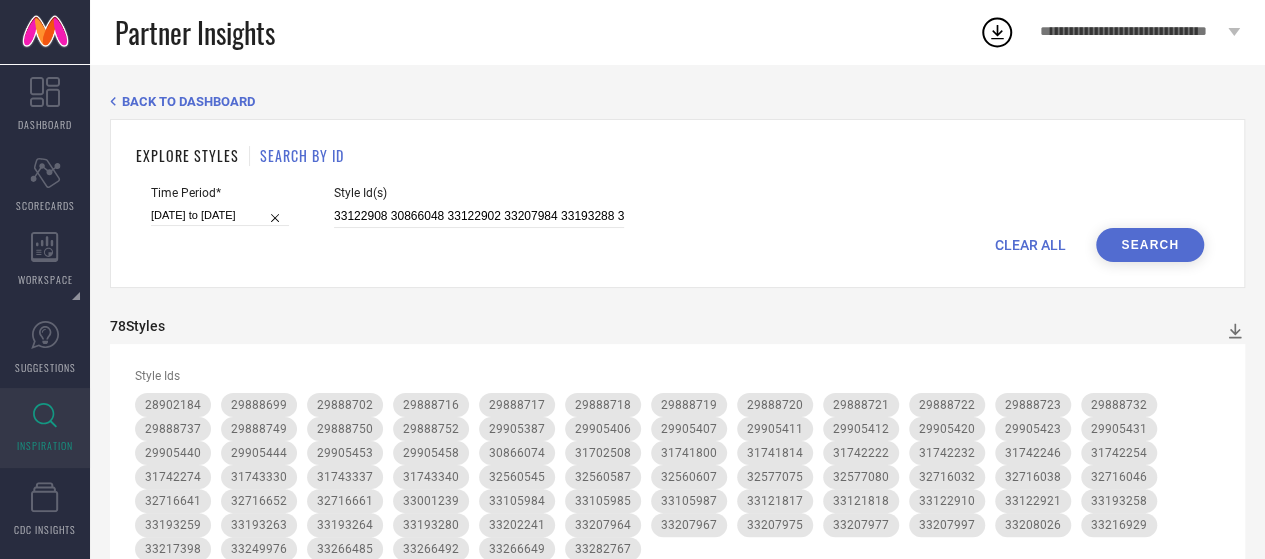 click on "Search" at bounding box center [1150, 245] 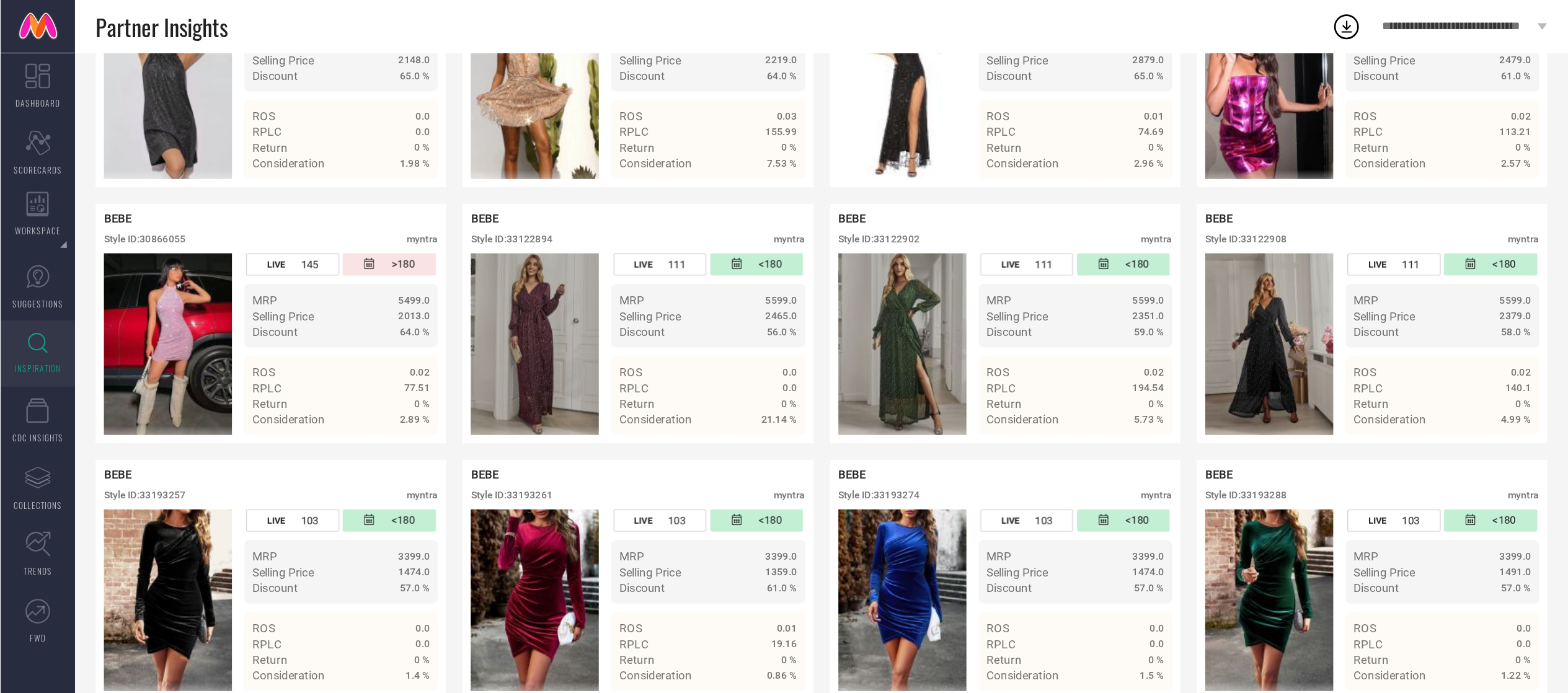 scroll, scrollTop: 181, scrollLeft: 0, axis: vertical 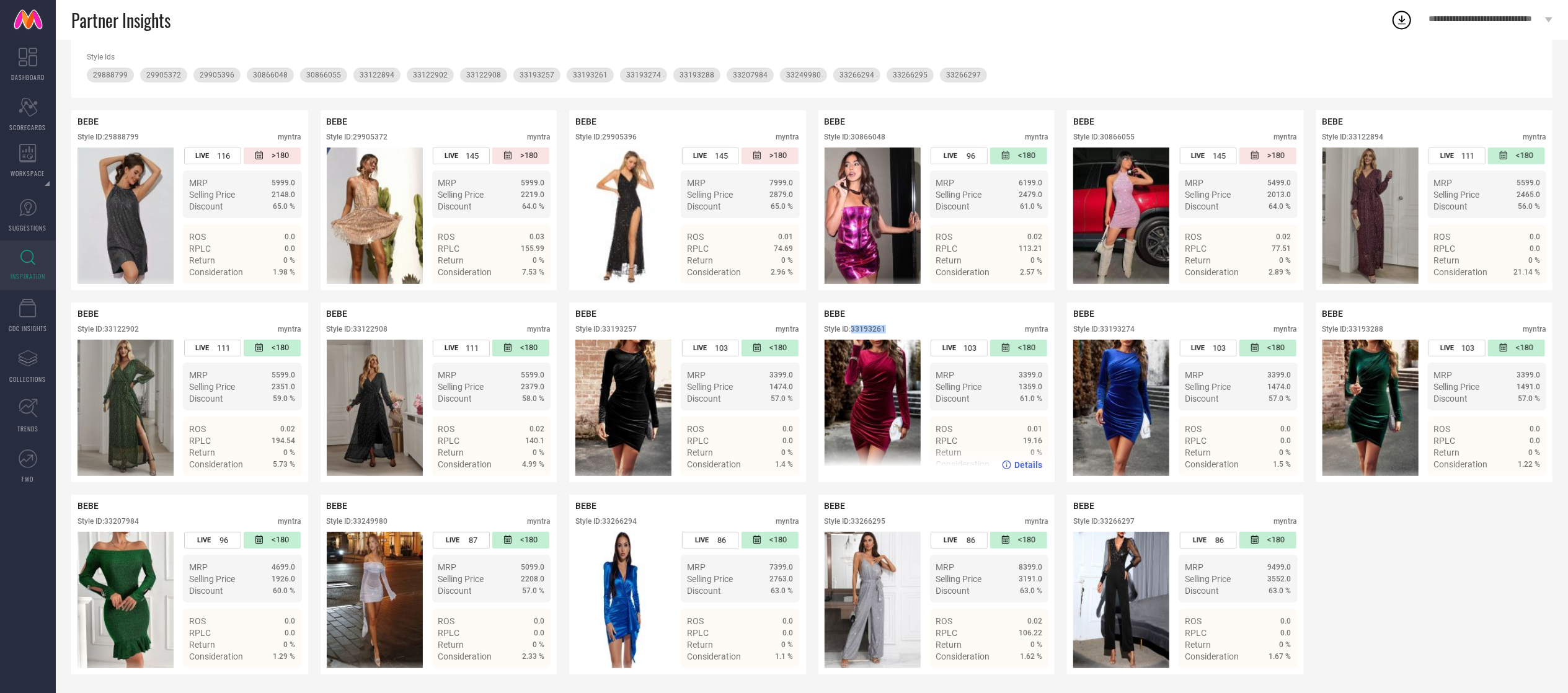 drag, startPoint x: 890, startPoint y: 329, endPoint x: 854, endPoint y: 332, distance: 36.124784 